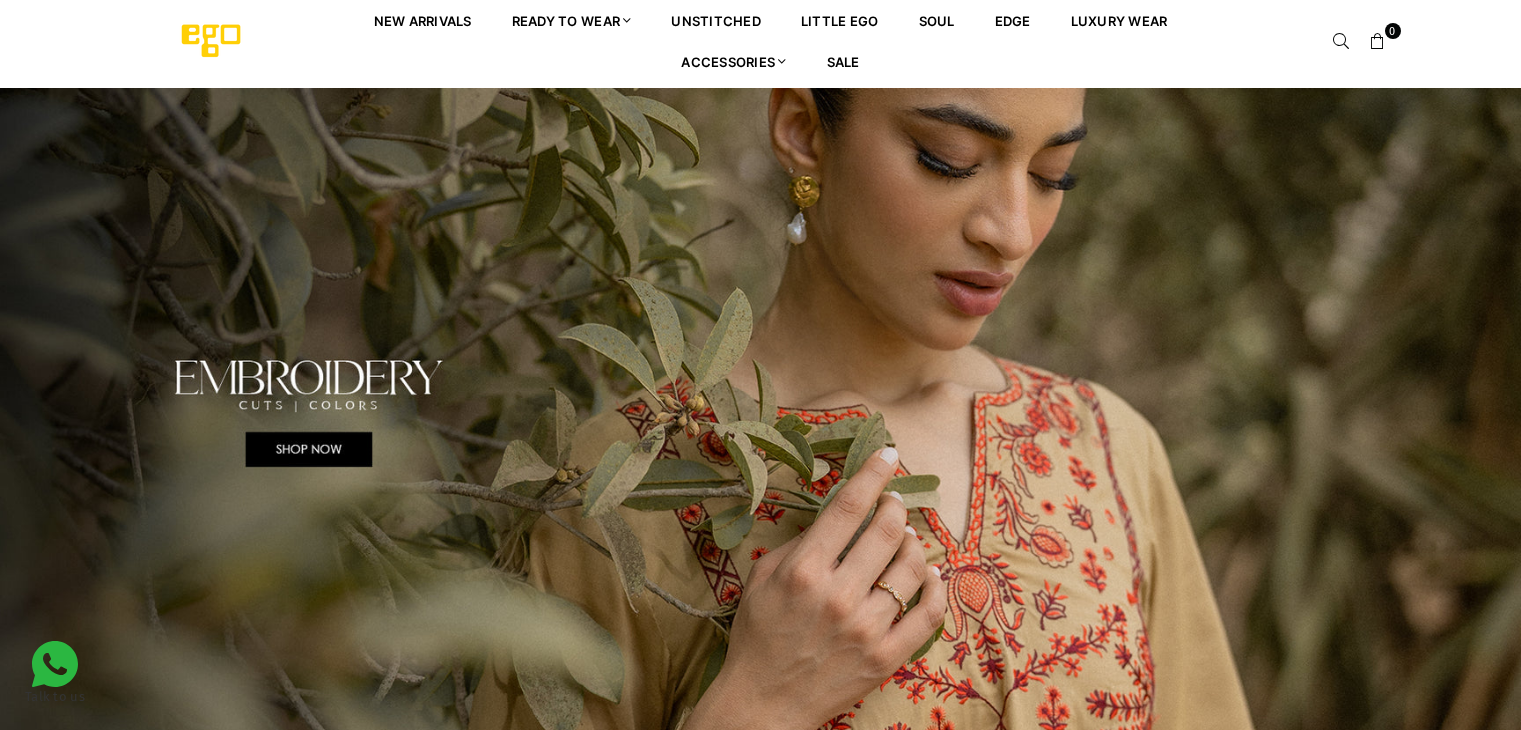 scroll, scrollTop: 0, scrollLeft: 0, axis: both 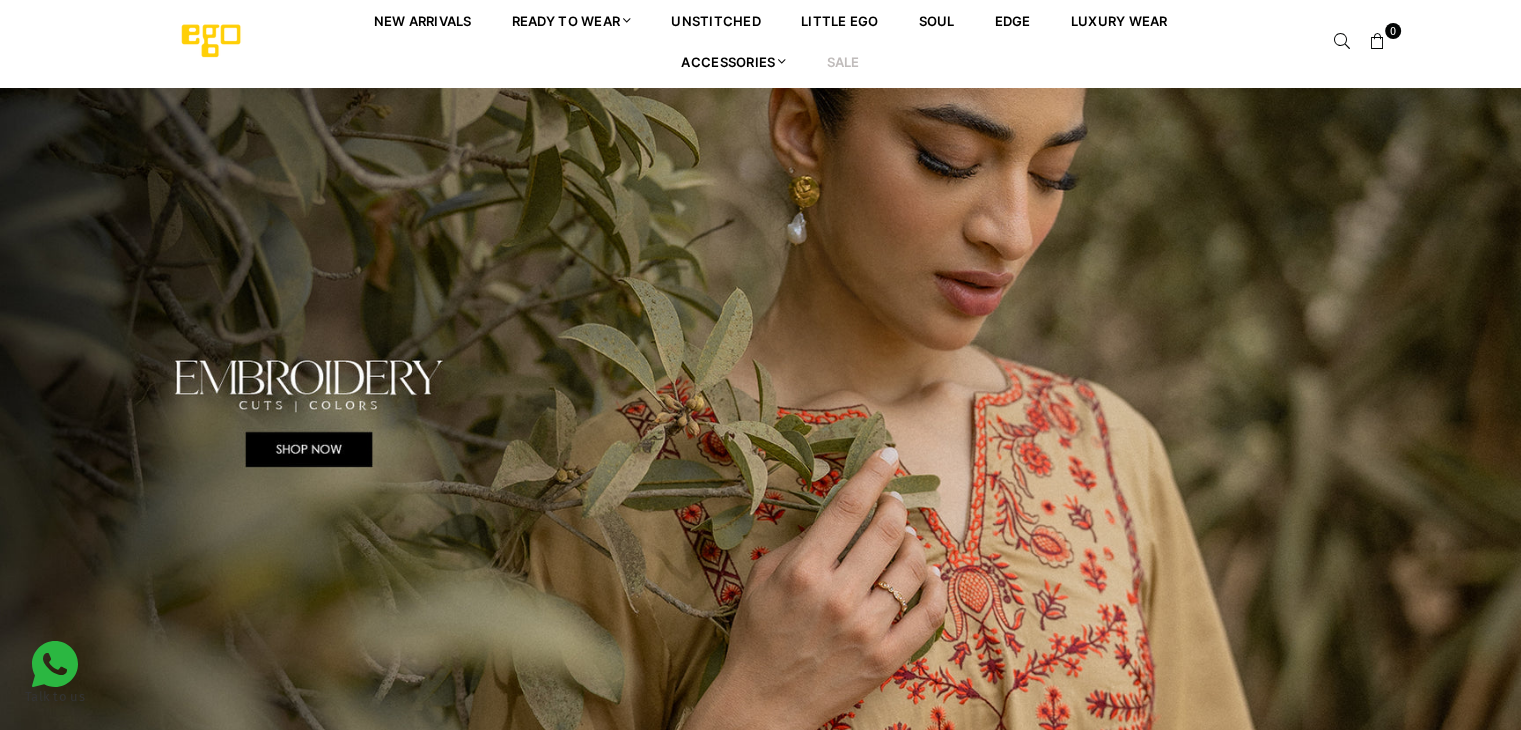 click on "Sale" at bounding box center (843, 61) 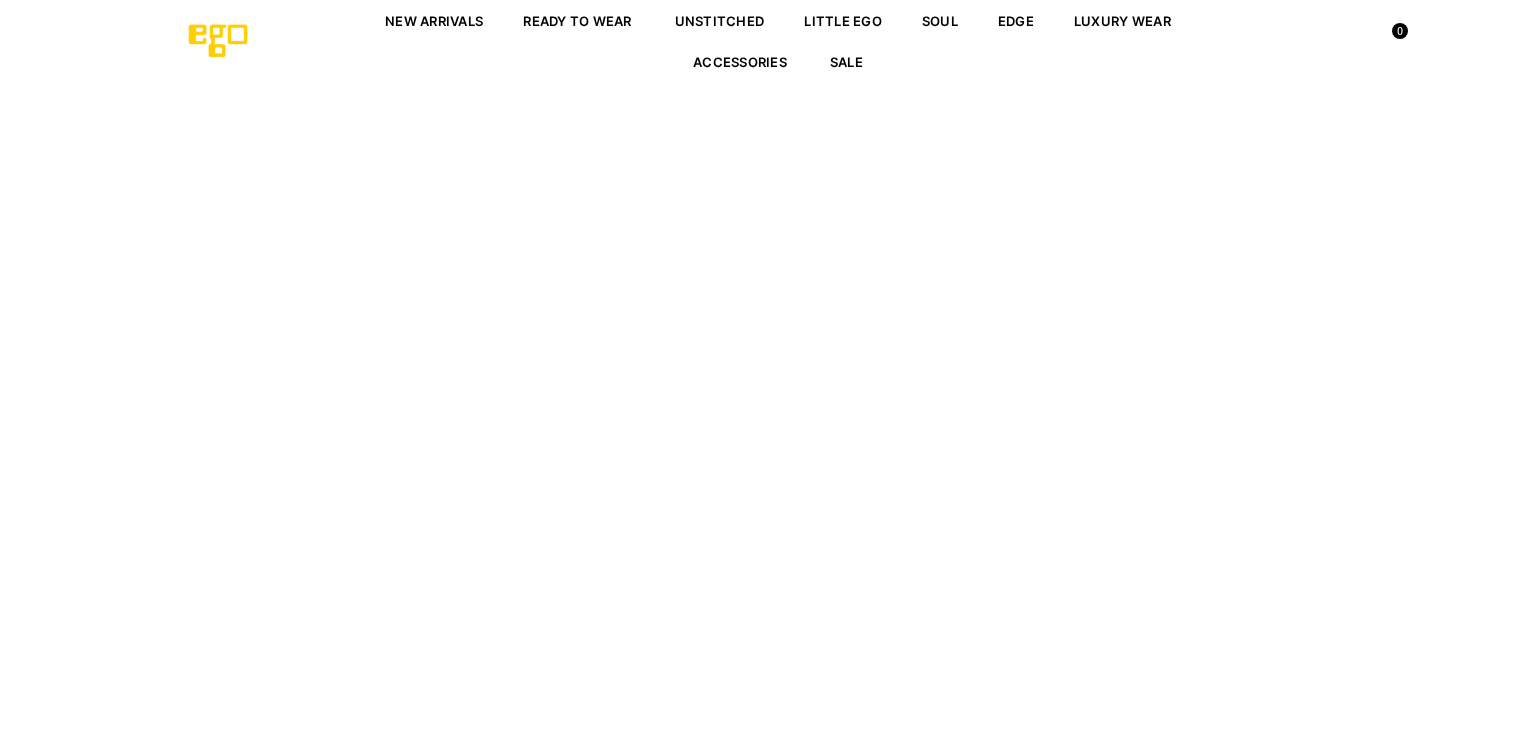 scroll, scrollTop: 0, scrollLeft: 0, axis: both 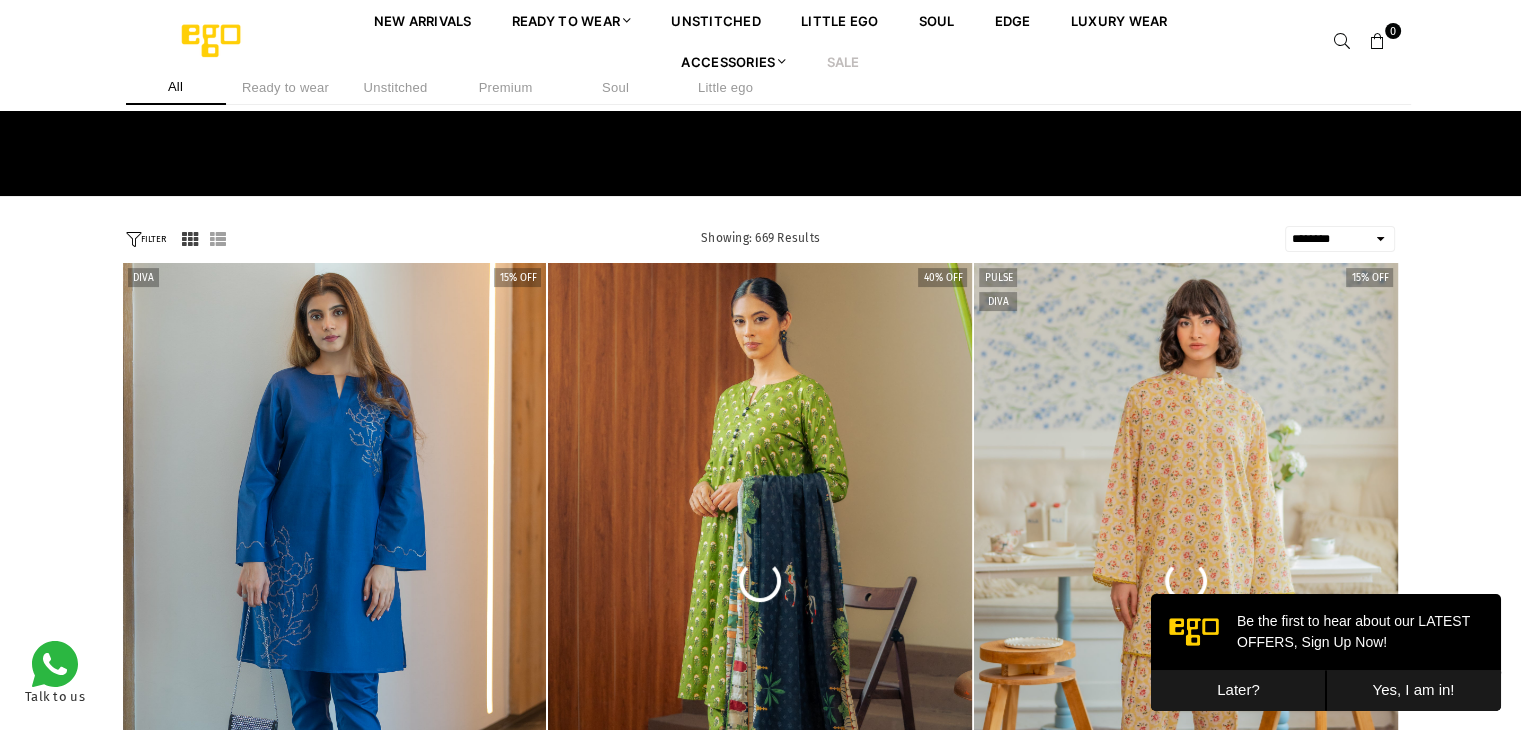 click at bounding box center [218, 239] 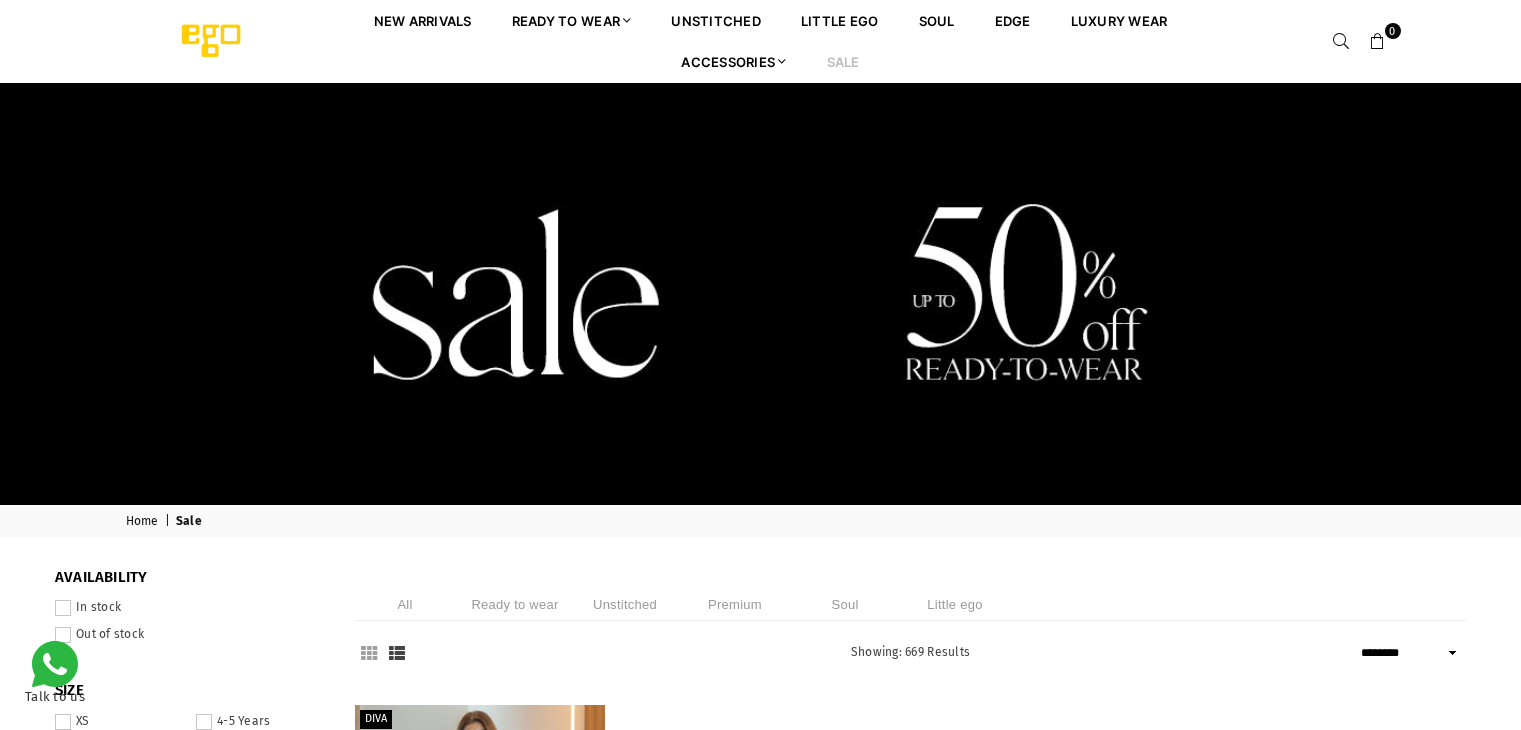 select on "******" 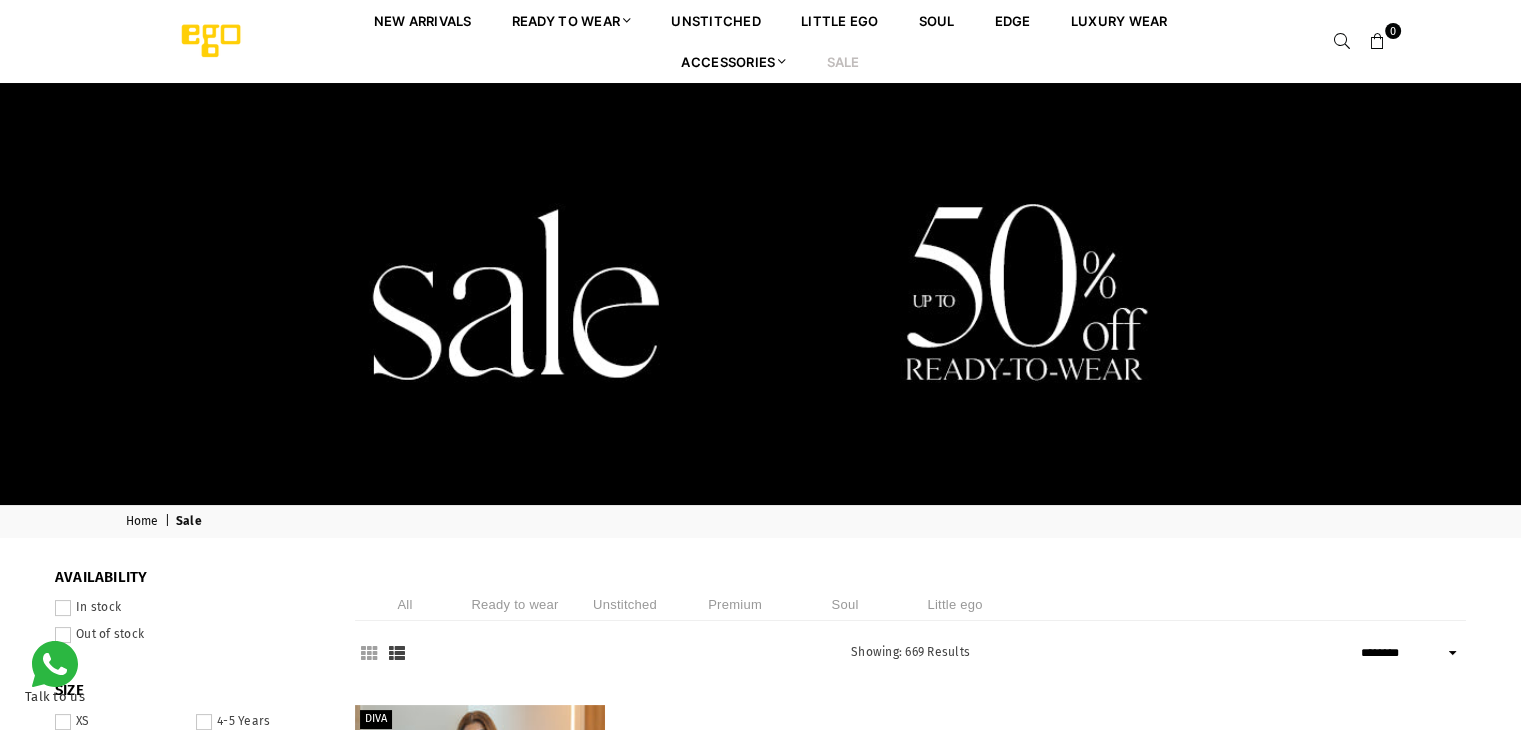 scroll, scrollTop: 0, scrollLeft: 0, axis: both 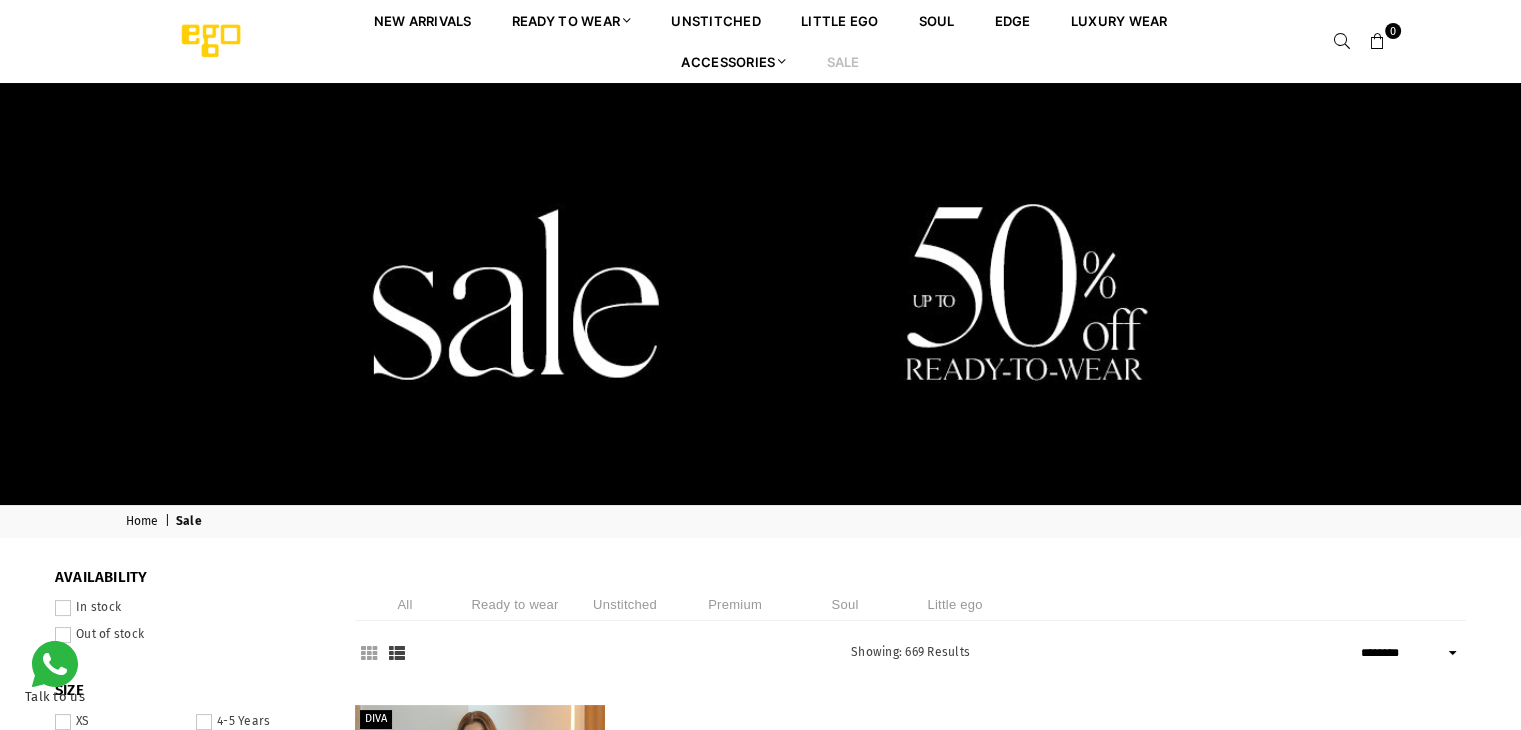 click at bounding box center [369, 653] 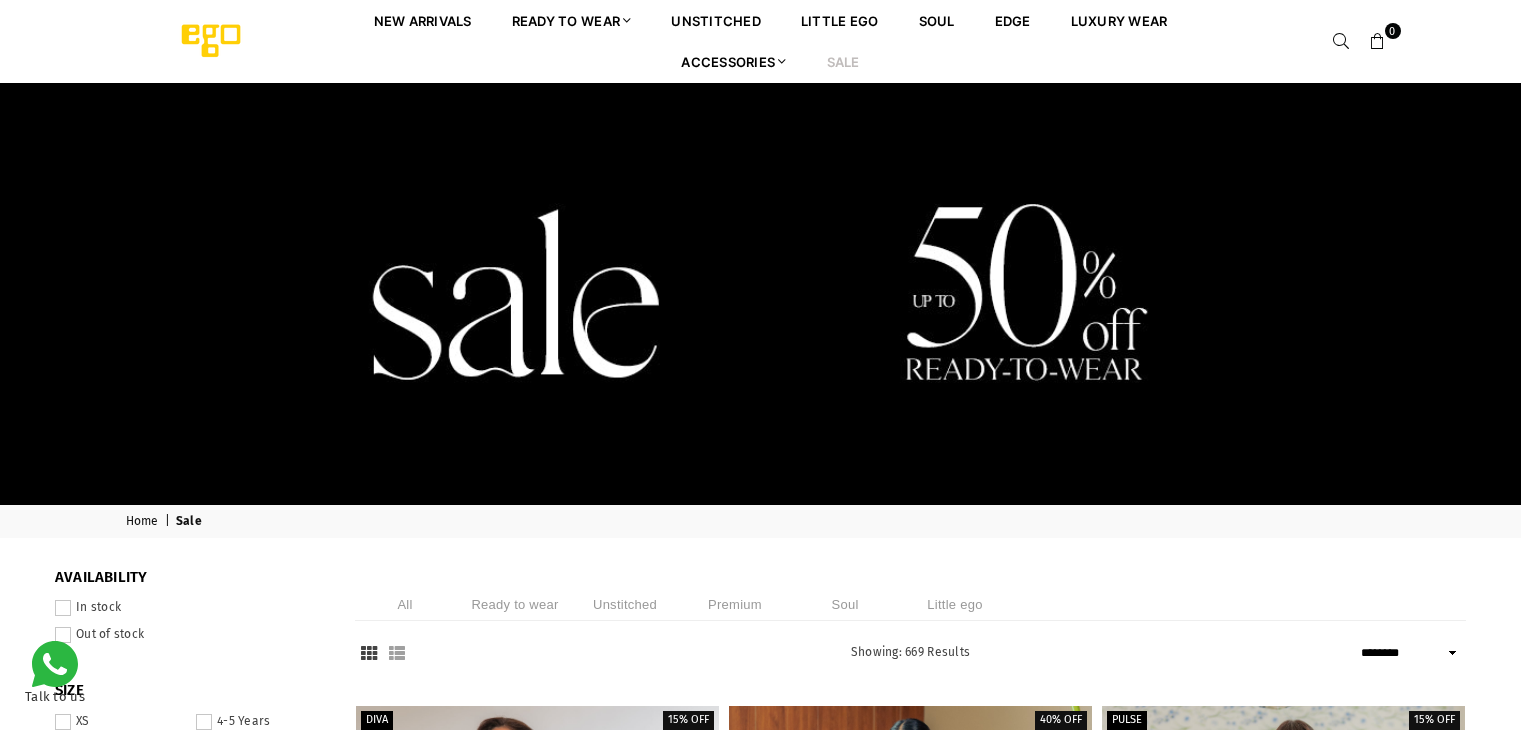 scroll, scrollTop: 0, scrollLeft: 0, axis: both 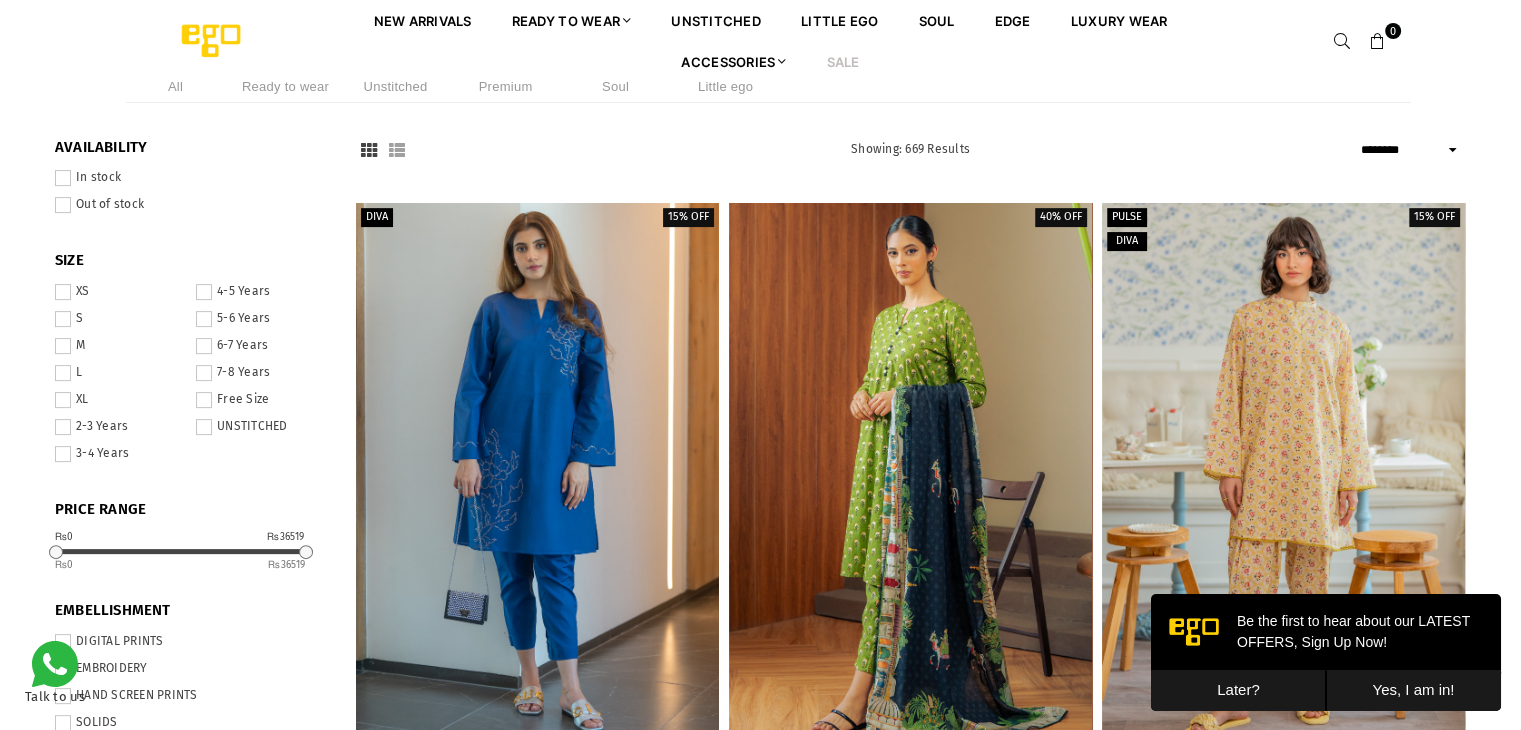 click at bounding box center (63, 178) 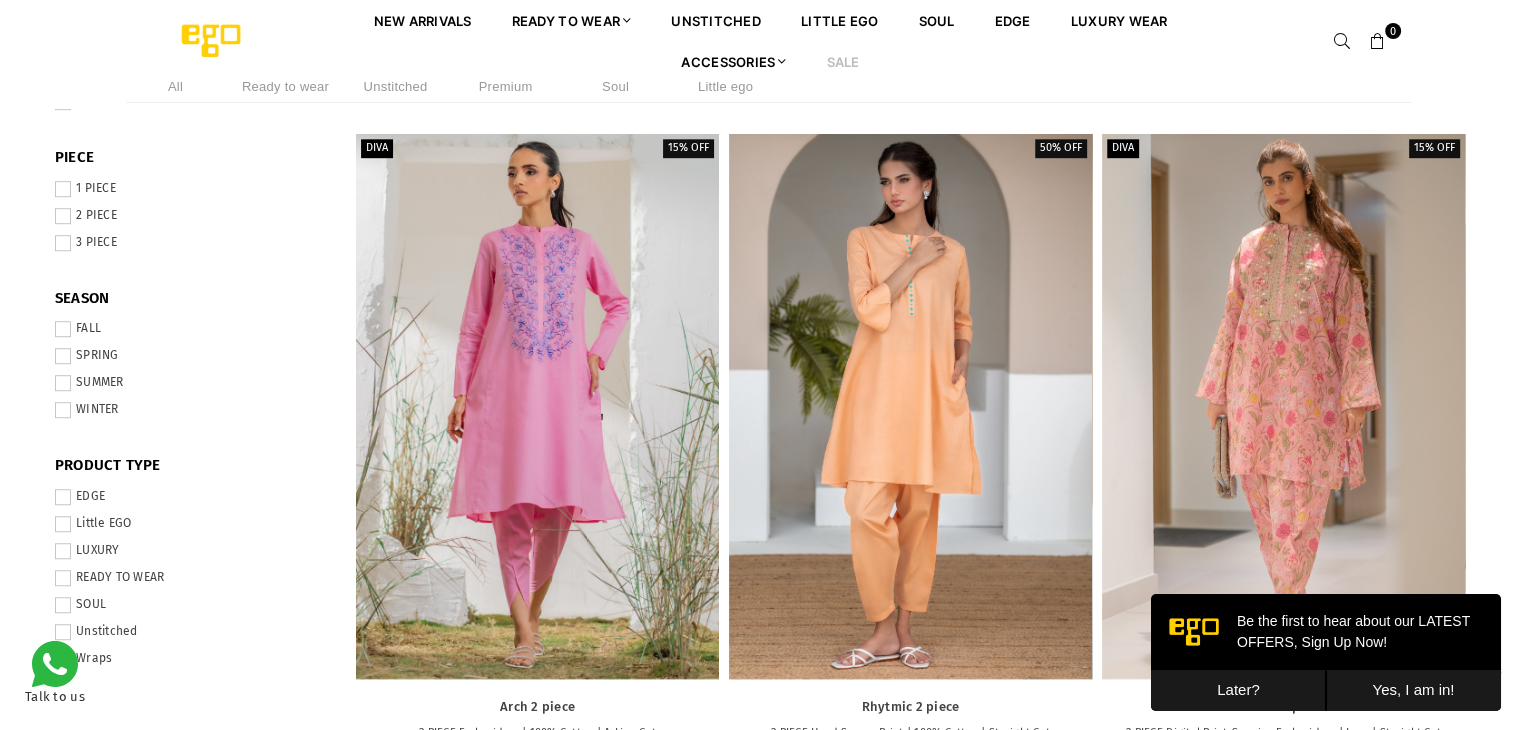scroll, scrollTop: 1248, scrollLeft: 0, axis: vertical 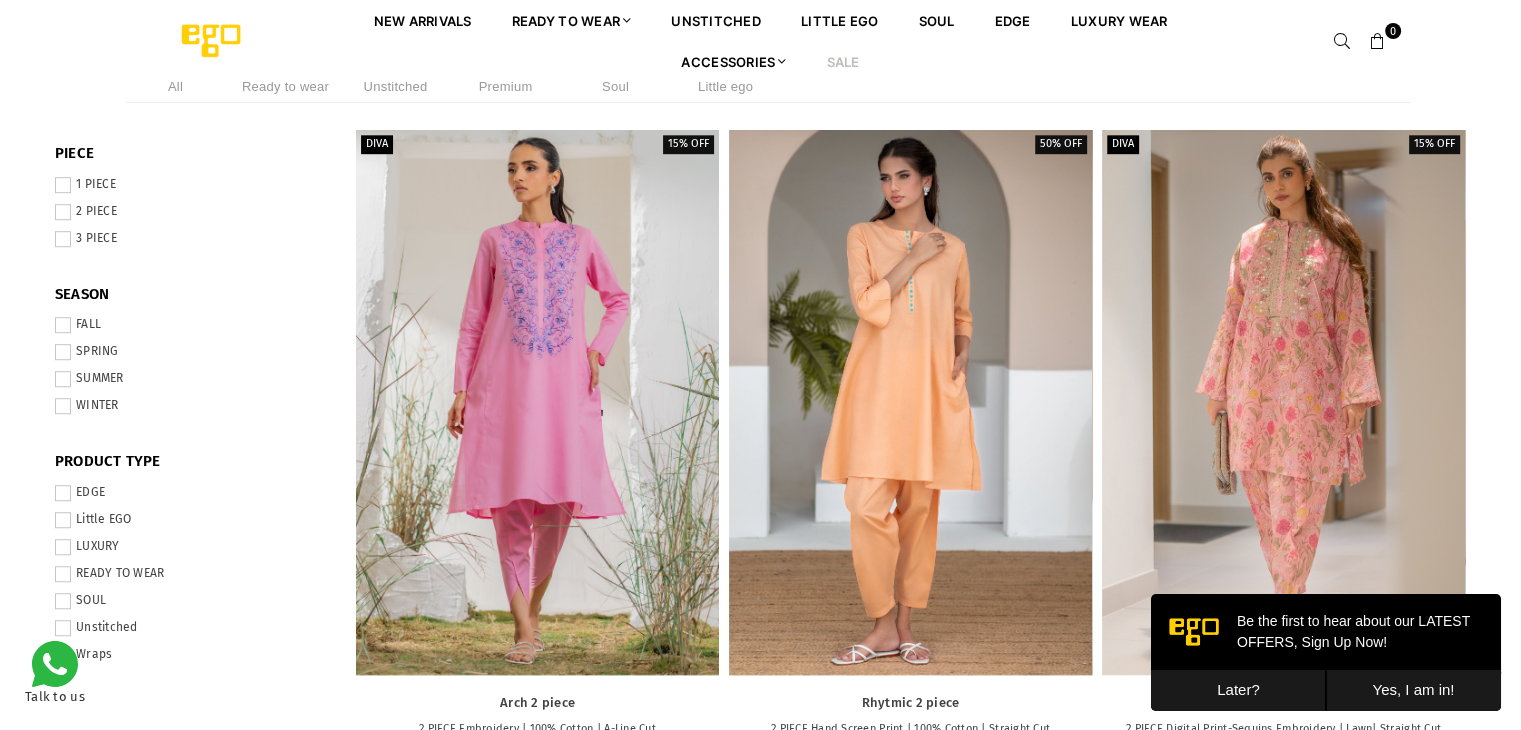 click at bounding box center (63, 379) 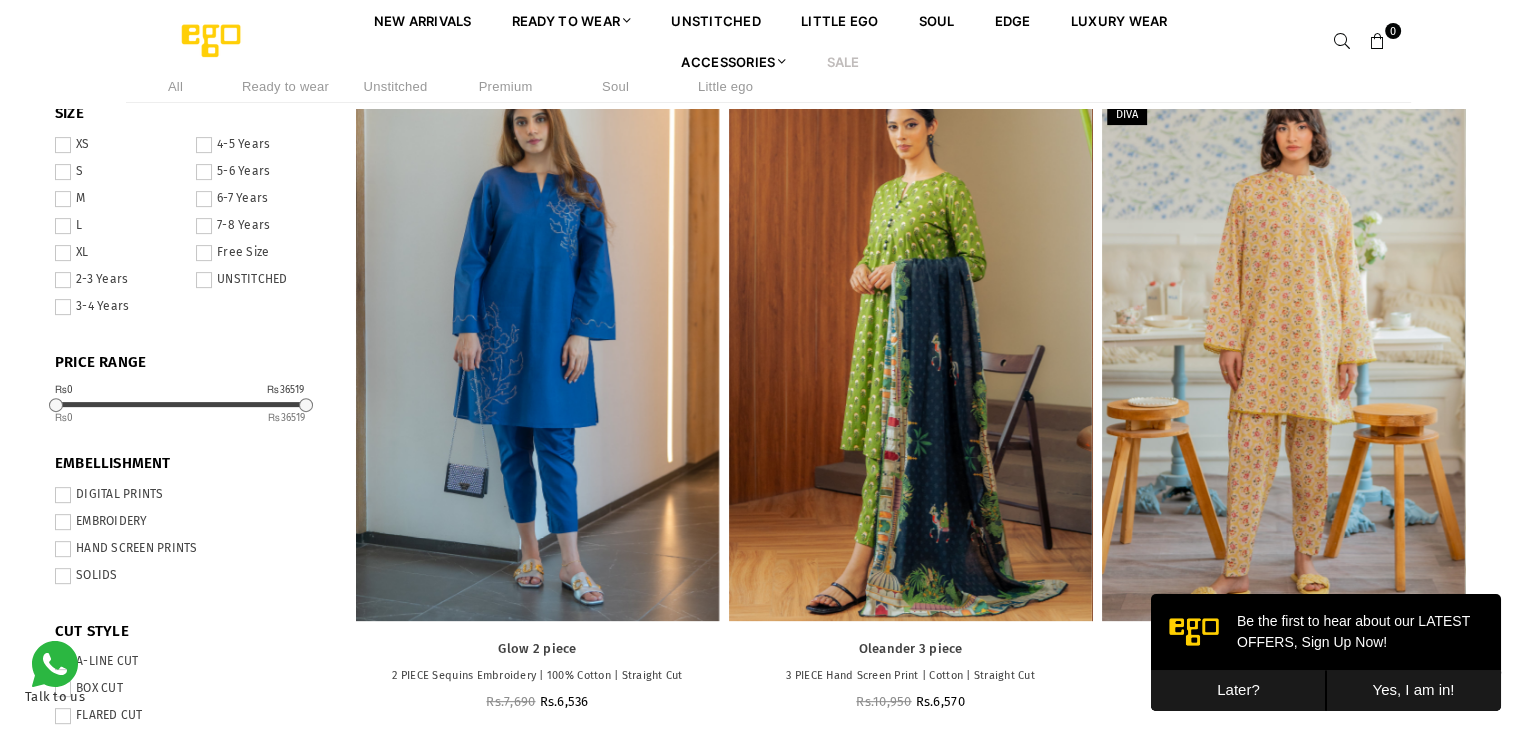 scroll, scrollTop: 561, scrollLeft: 0, axis: vertical 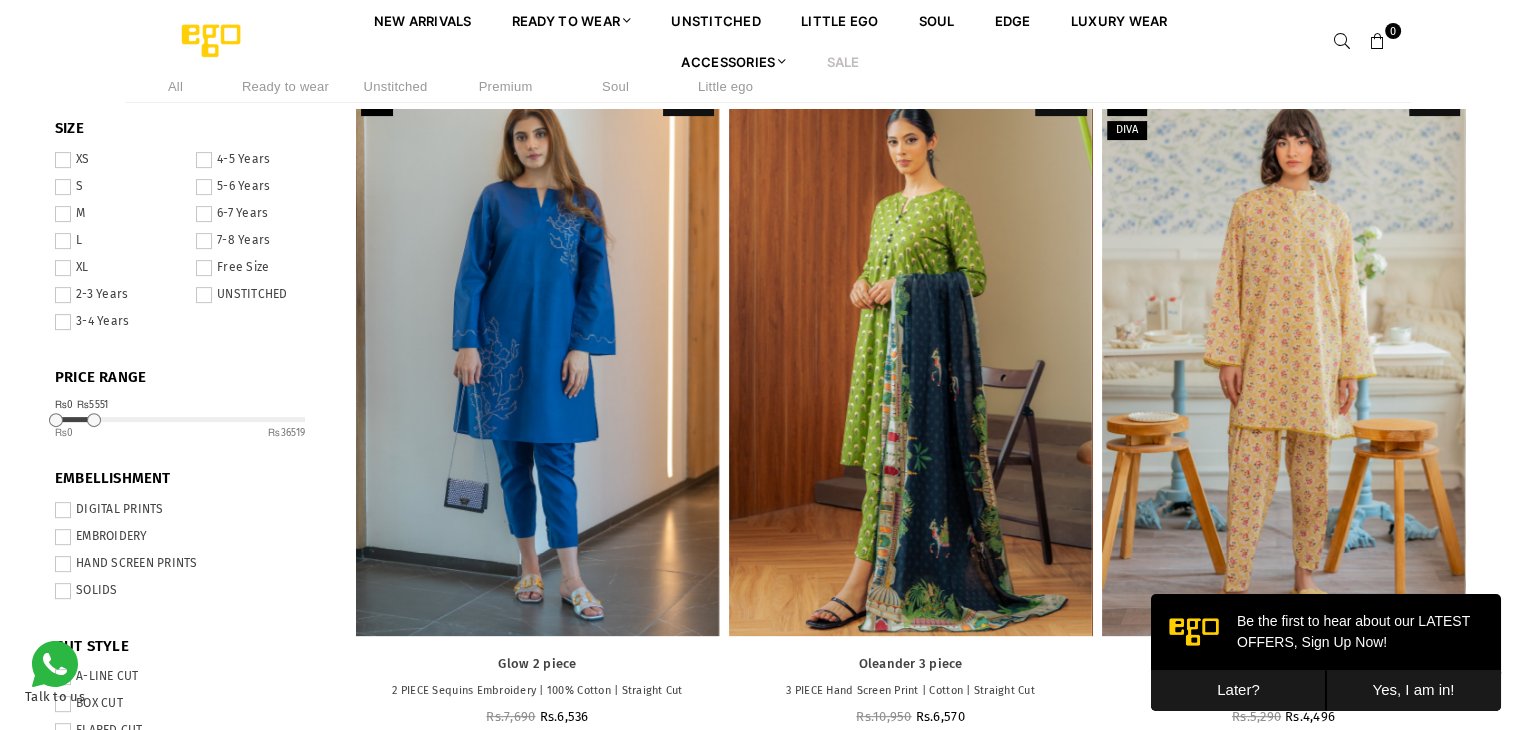 drag, startPoint x: 308, startPoint y: 419, endPoint x: 93, endPoint y: 433, distance: 215.45534 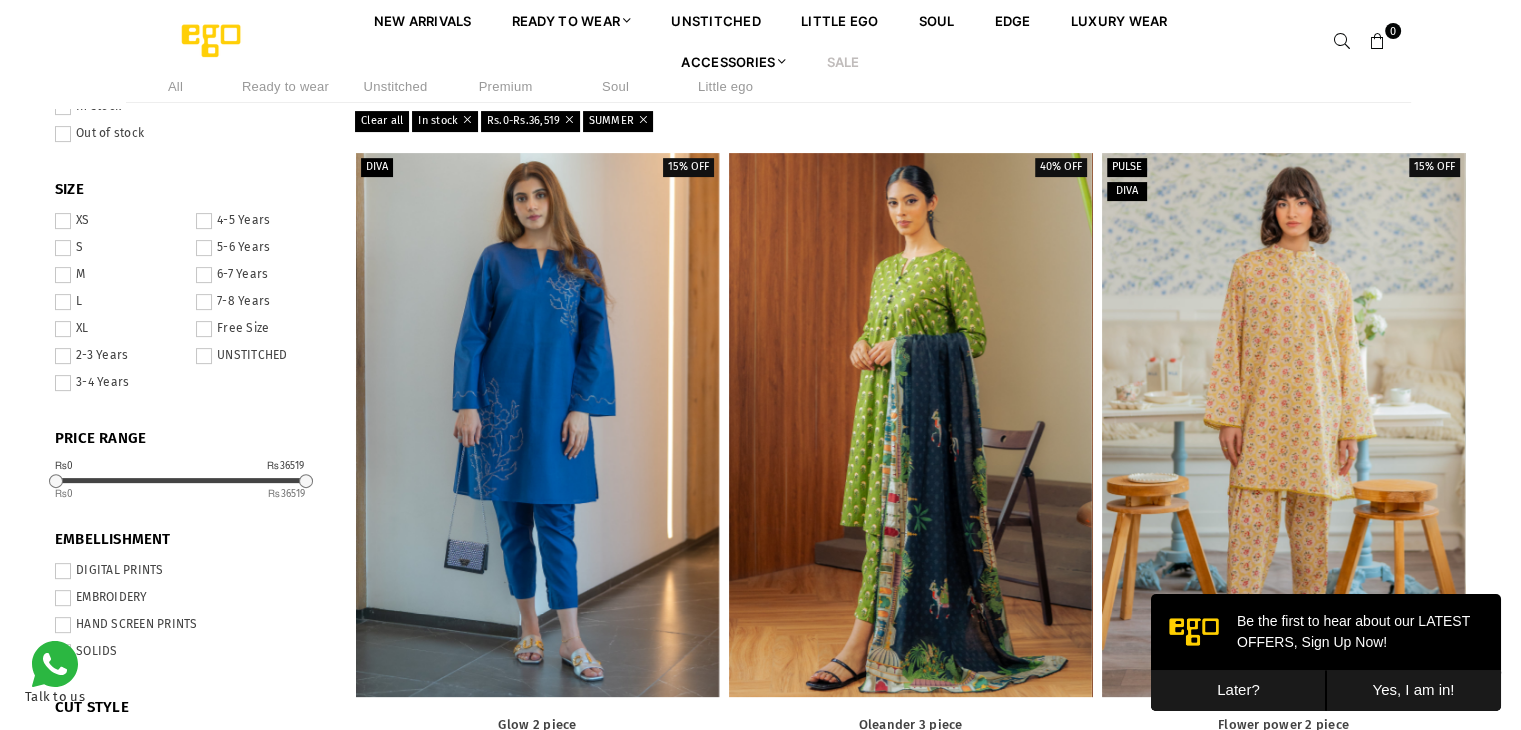 scroll, scrollTop: 491, scrollLeft: 0, axis: vertical 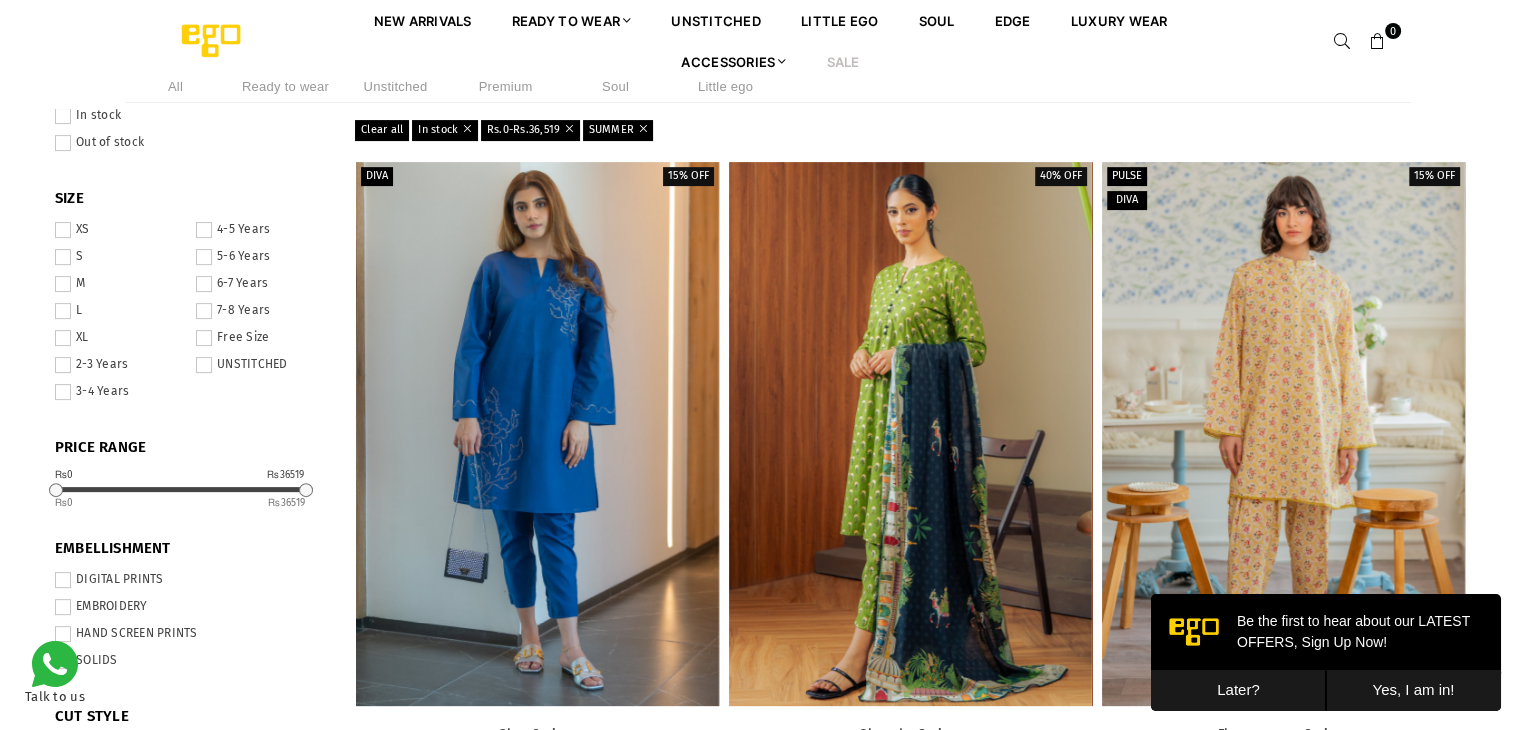 click at bounding box center [63, 311] 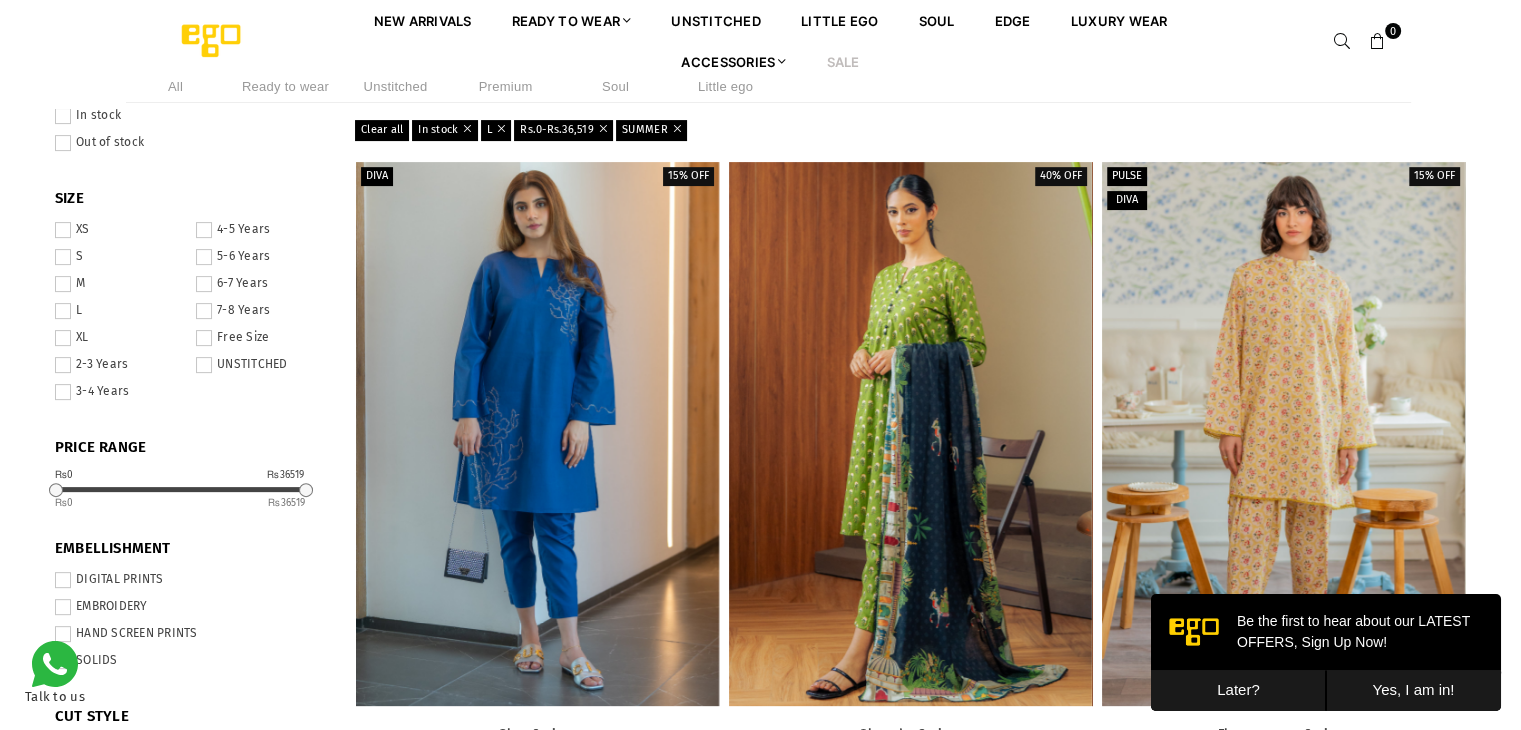 click at bounding box center [63, 284] 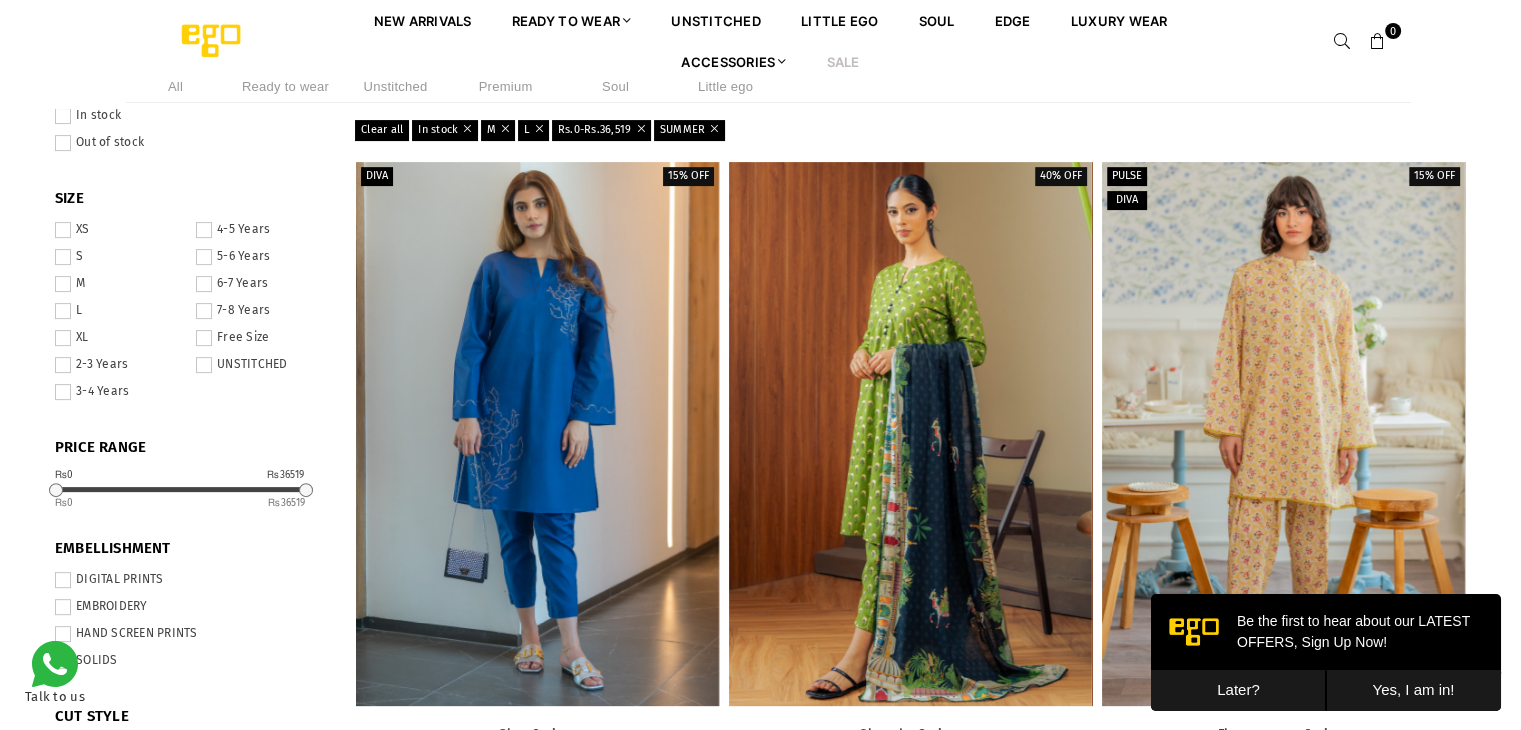 click at bounding box center (63, 338) 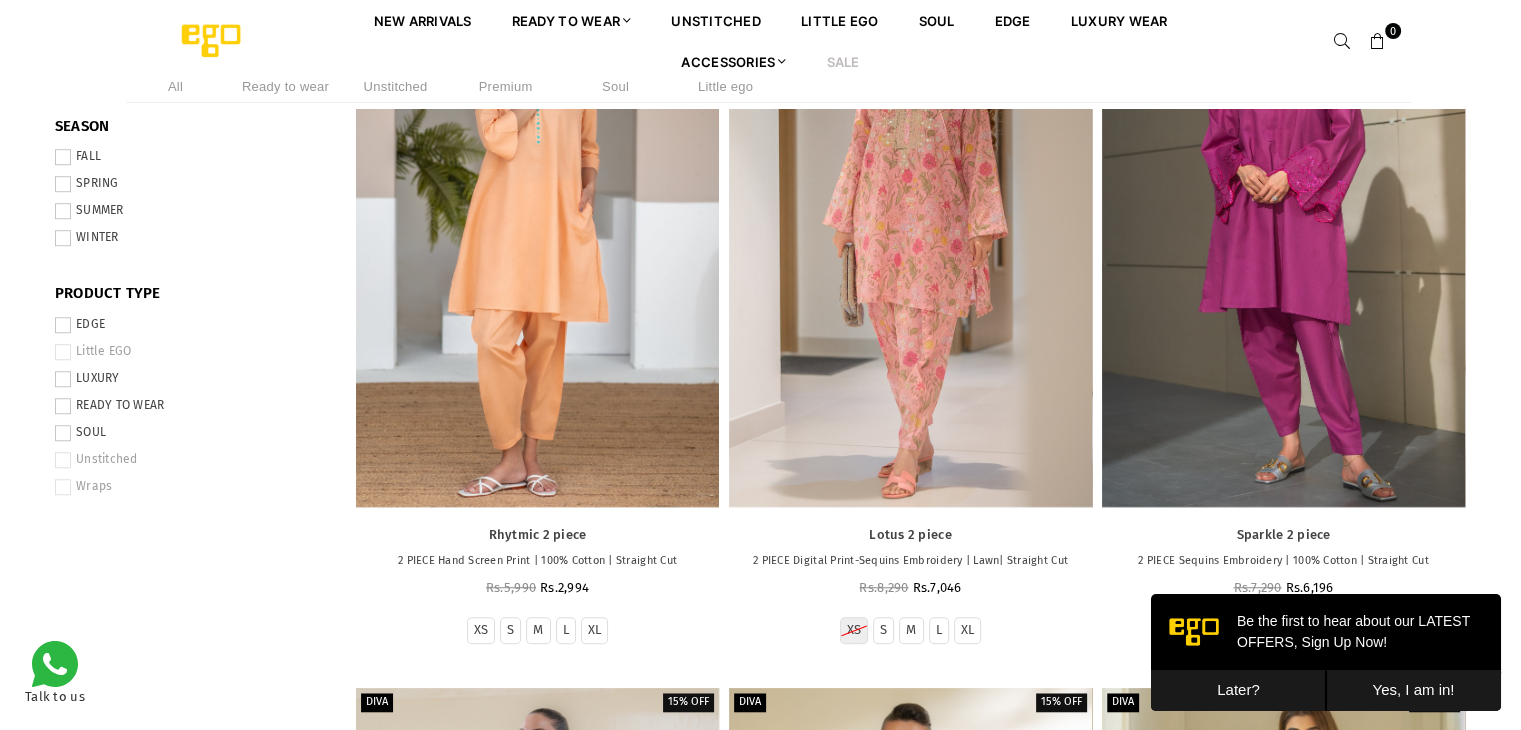 scroll, scrollTop: 0, scrollLeft: 0, axis: both 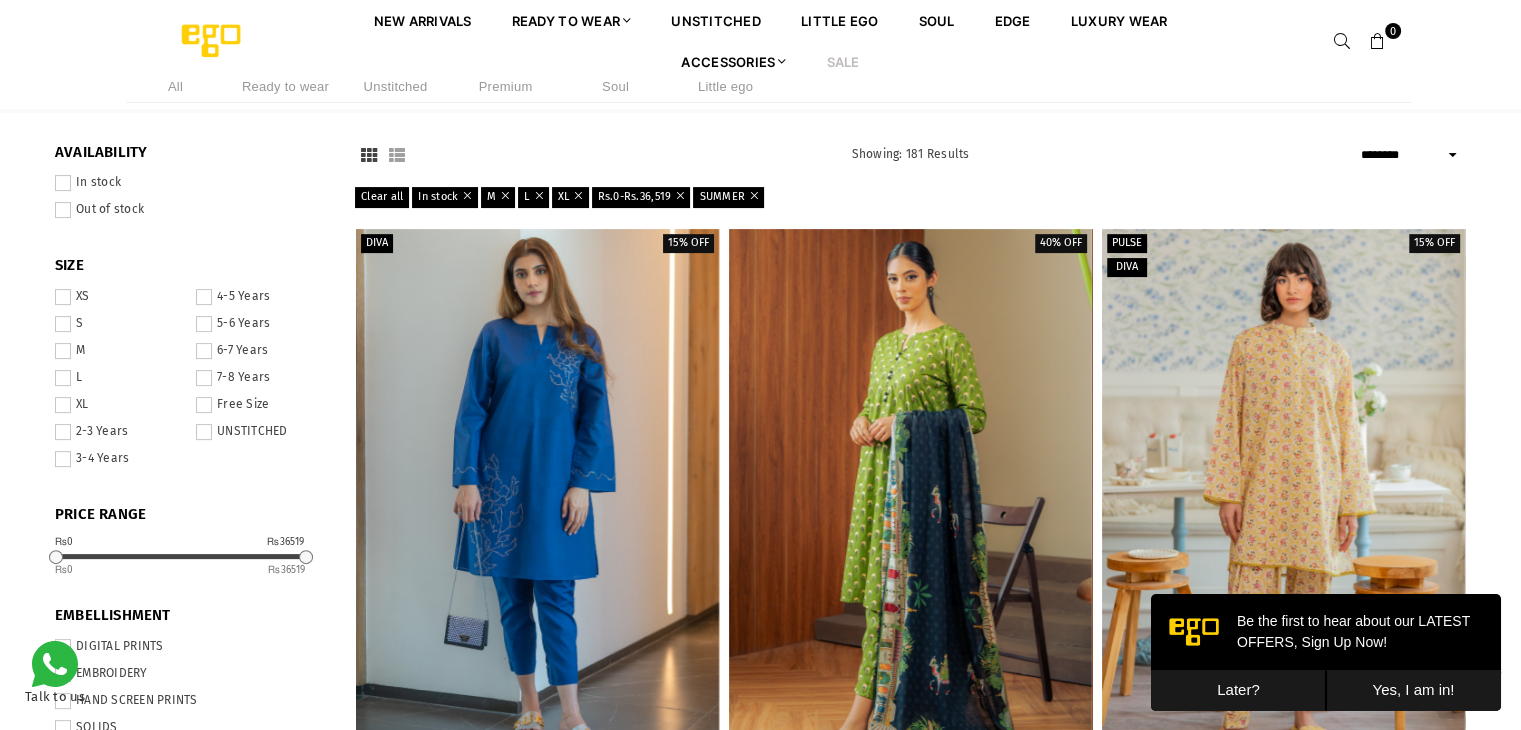 click on "**********" at bounding box center (1411, 155) 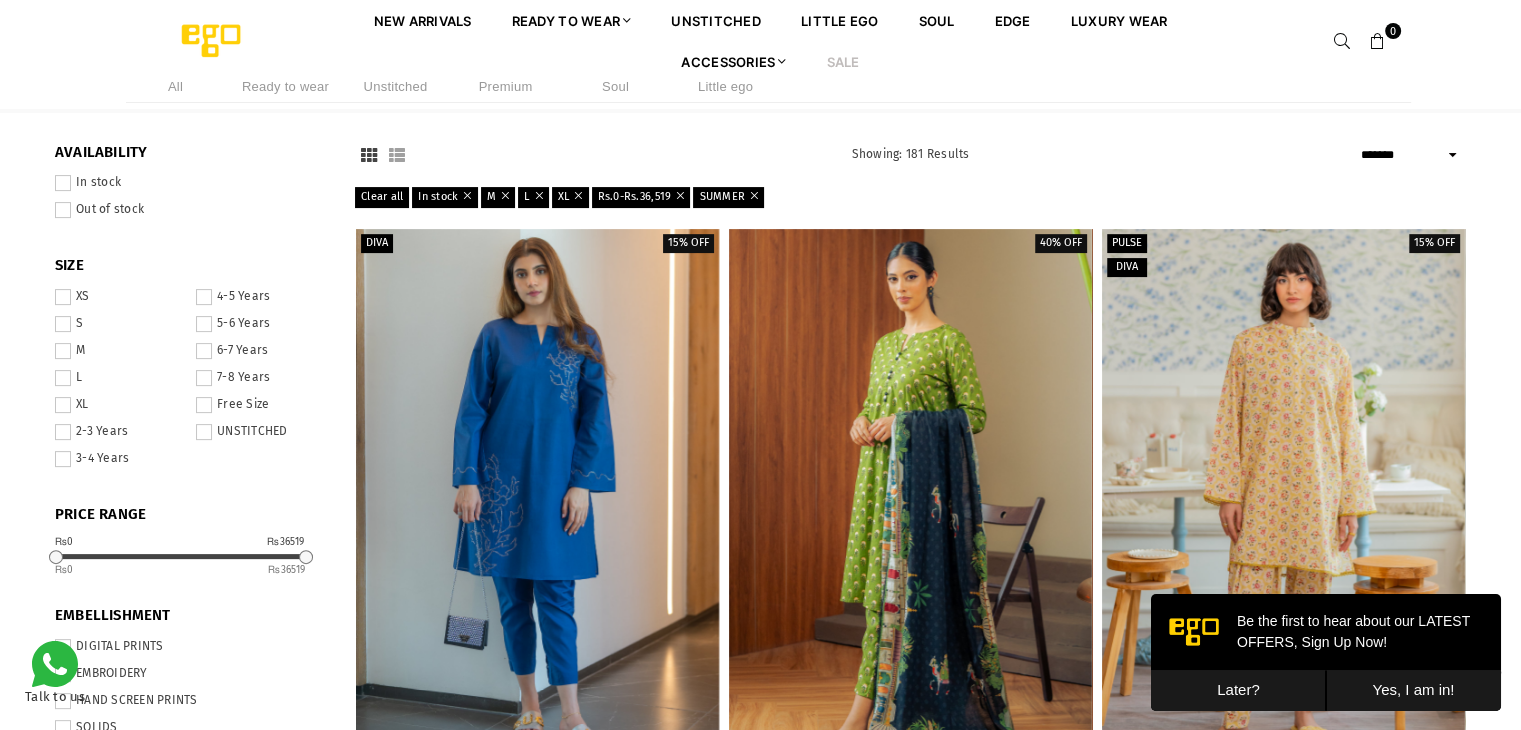 click on "**********" at bounding box center (1411, 155) 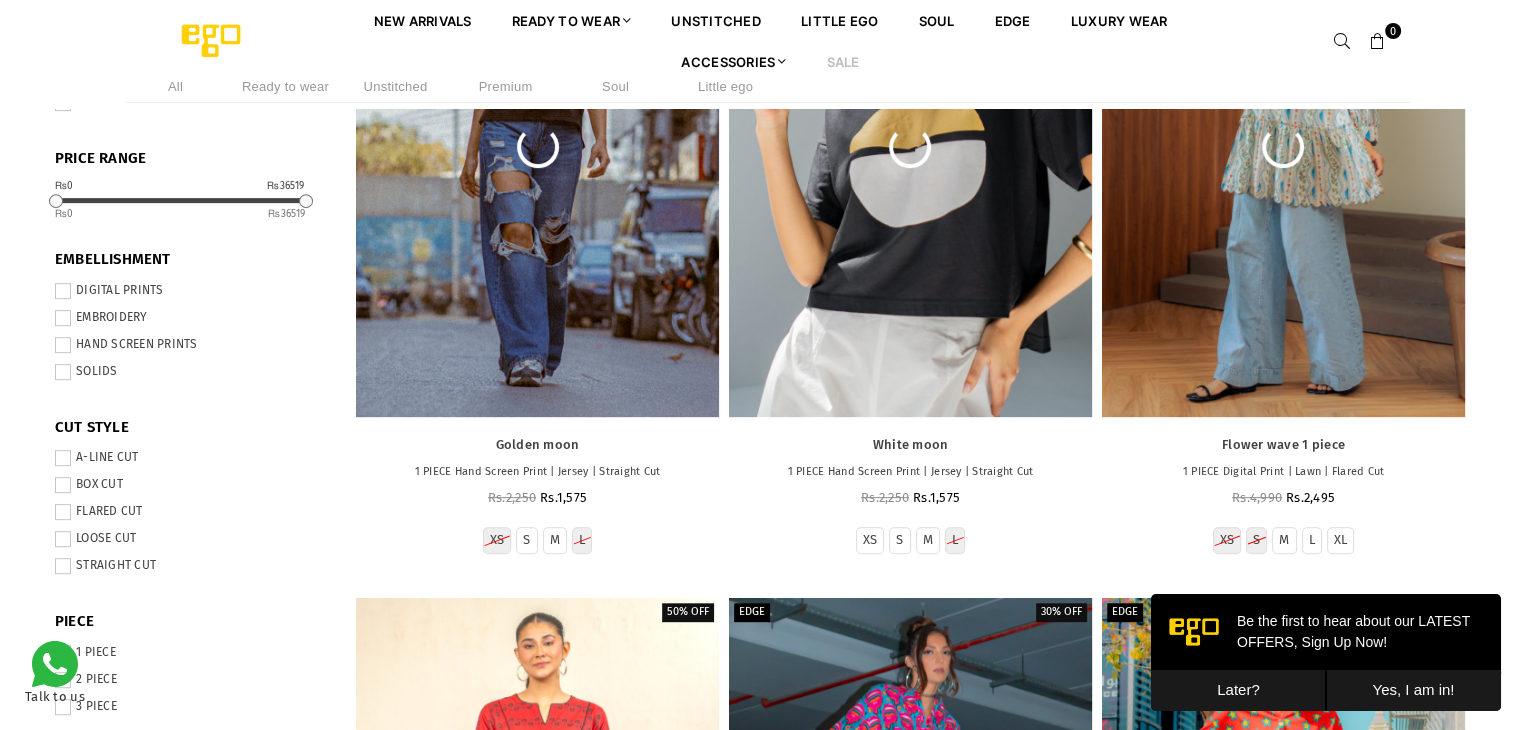 scroll, scrollTop: 775, scrollLeft: 0, axis: vertical 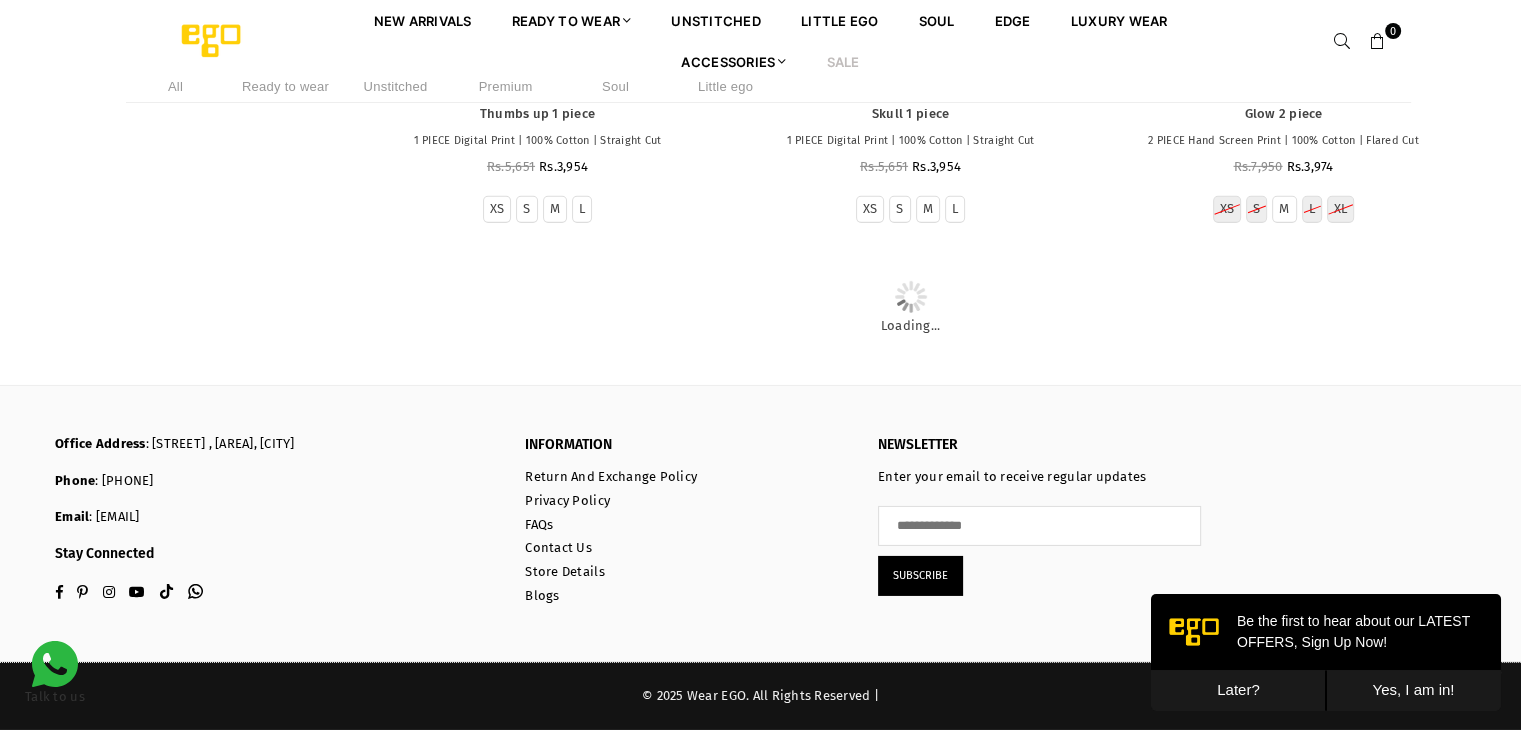 drag, startPoint x: 1308, startPoint y: 385, endPoint x: 1387, endPoint y: 209, distance: 192.91708 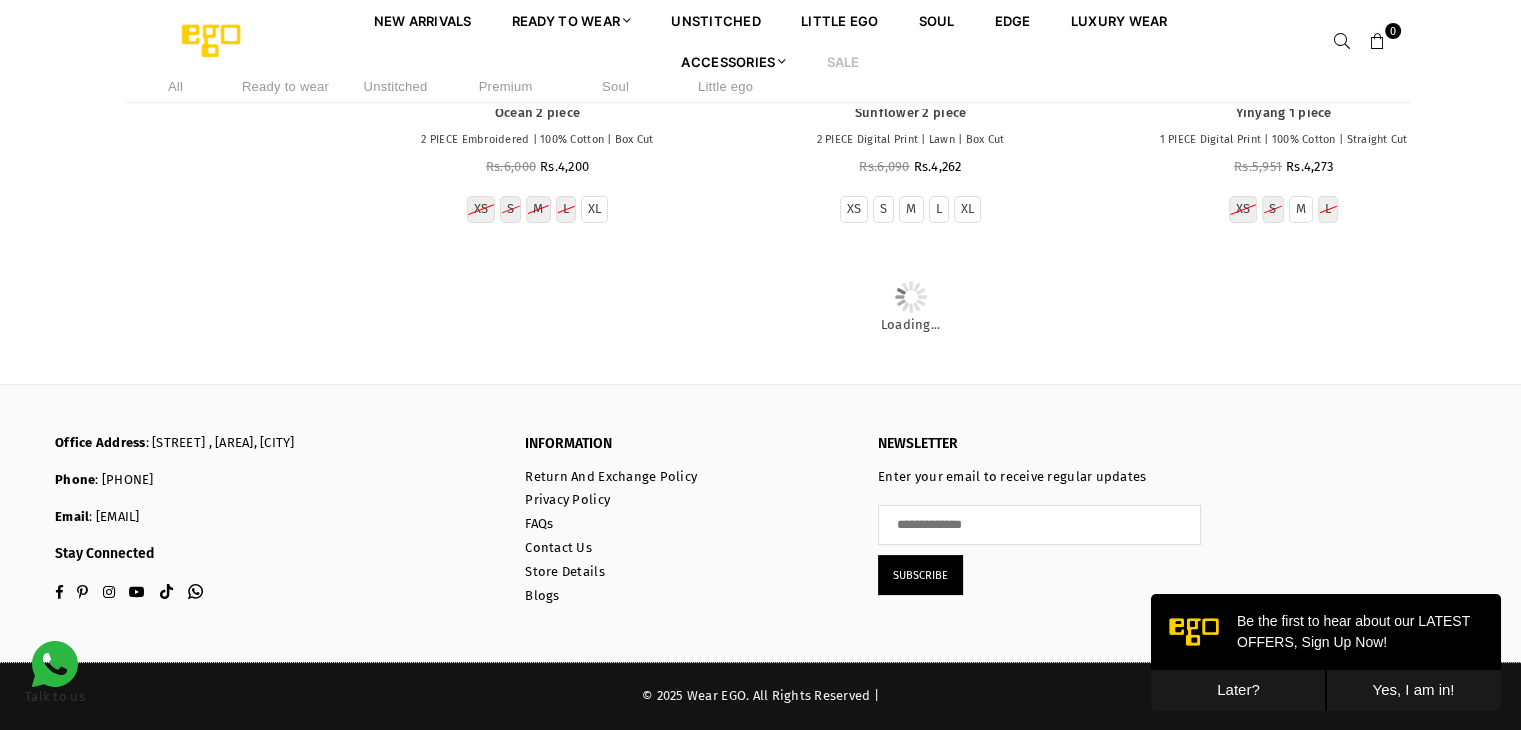 scroll, scrollTop: 10968, scrollLeft: 0, axis: vertical 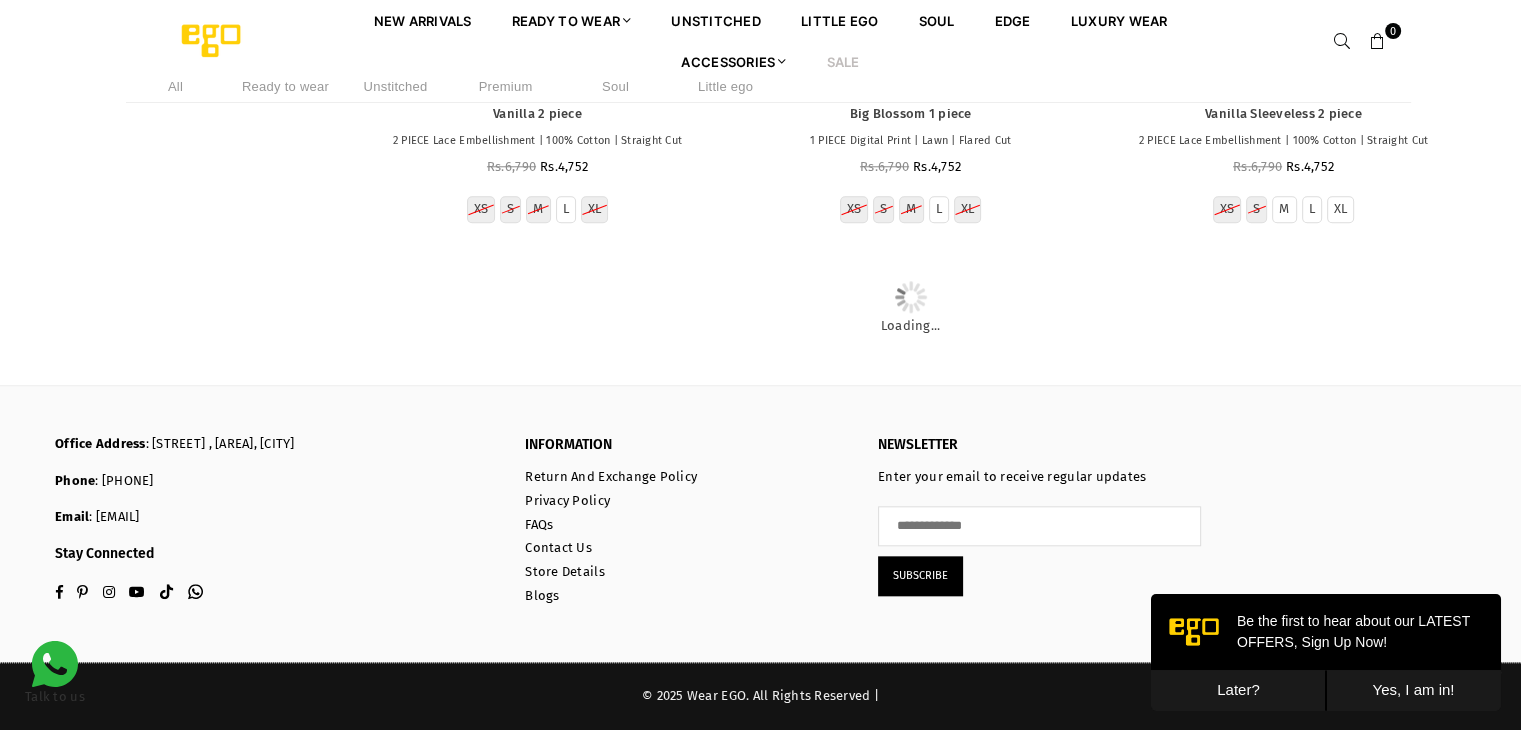 click on "Later?" at bounding box center (1238, 690) 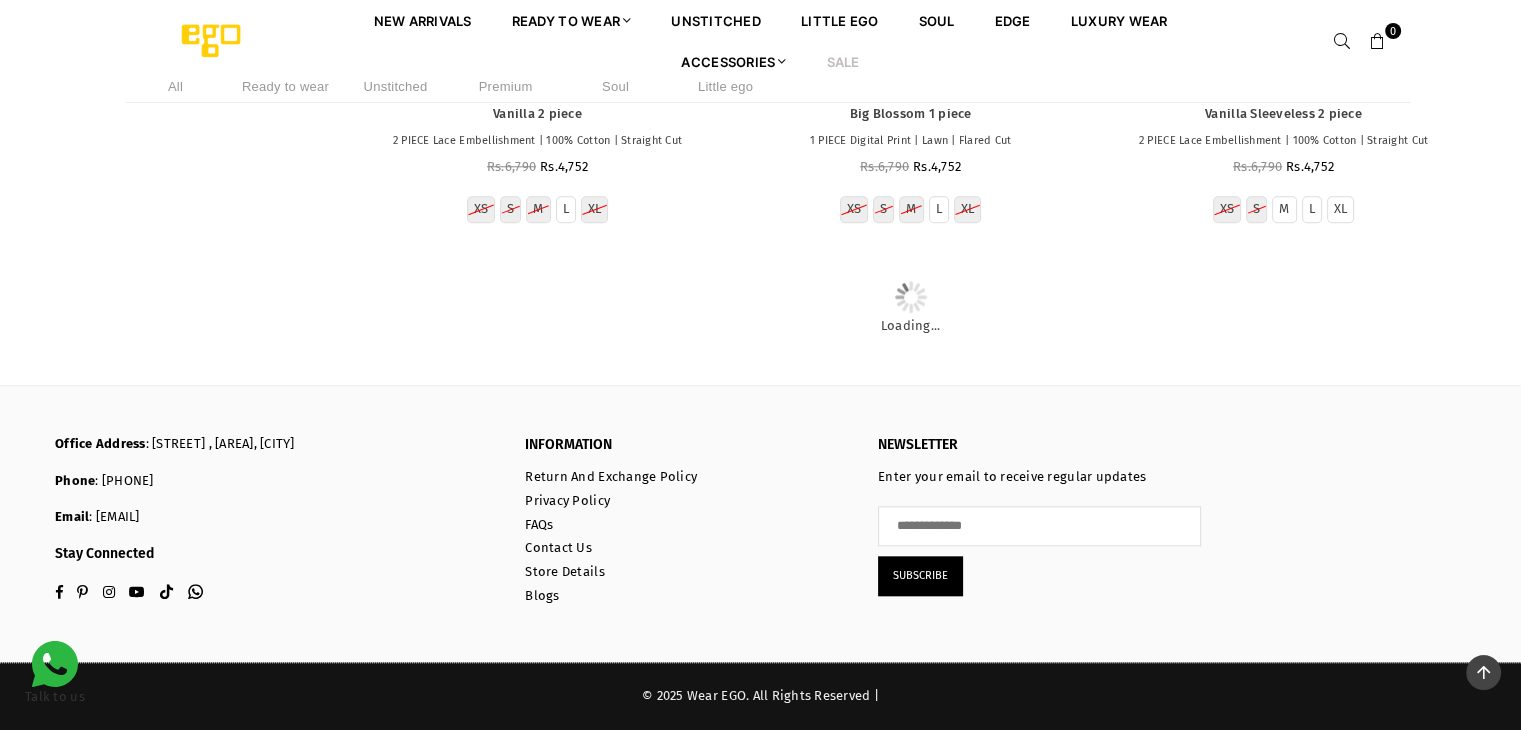 scroll, scrollTop: 13360, scrollLeft: 0, axis: vertical 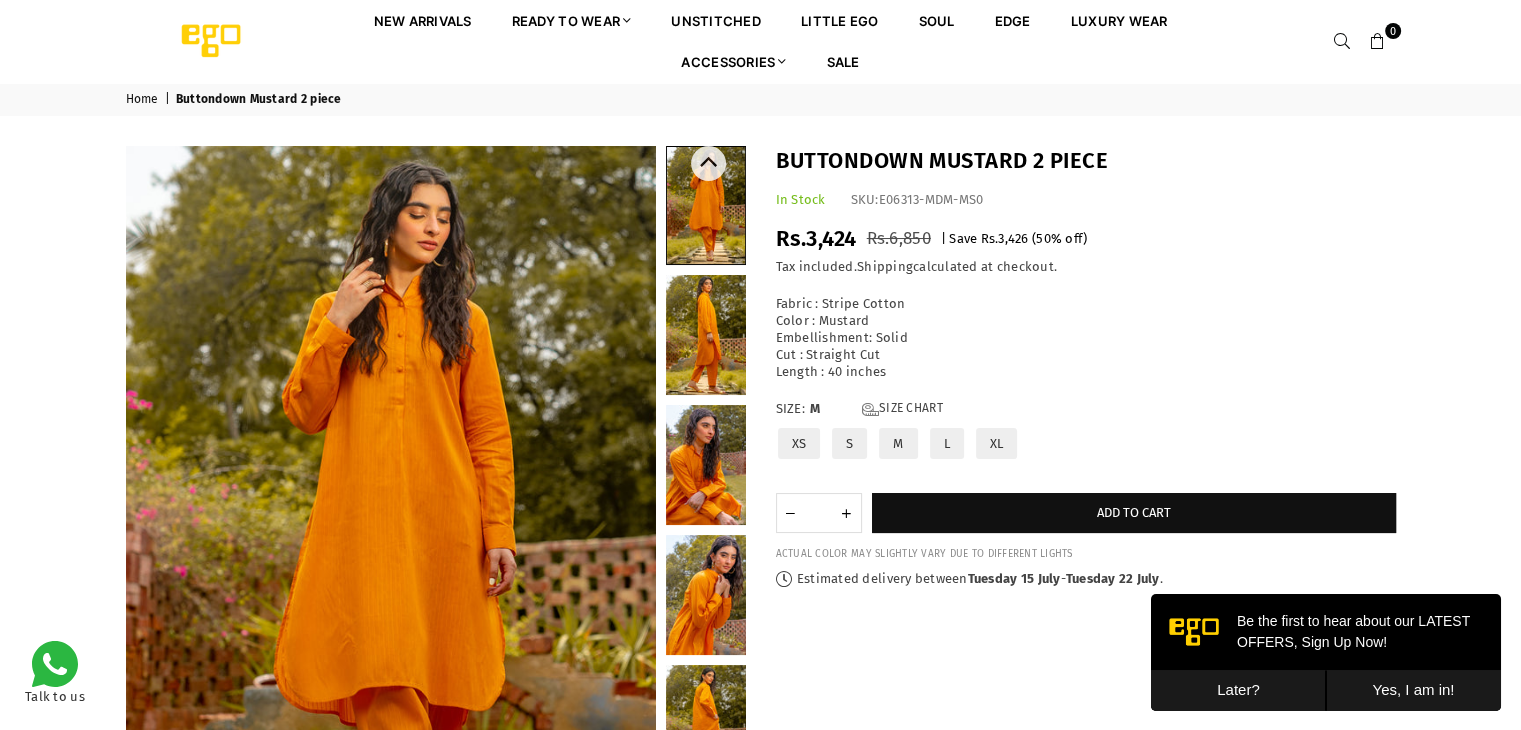 click at bounding box center [706, 335] 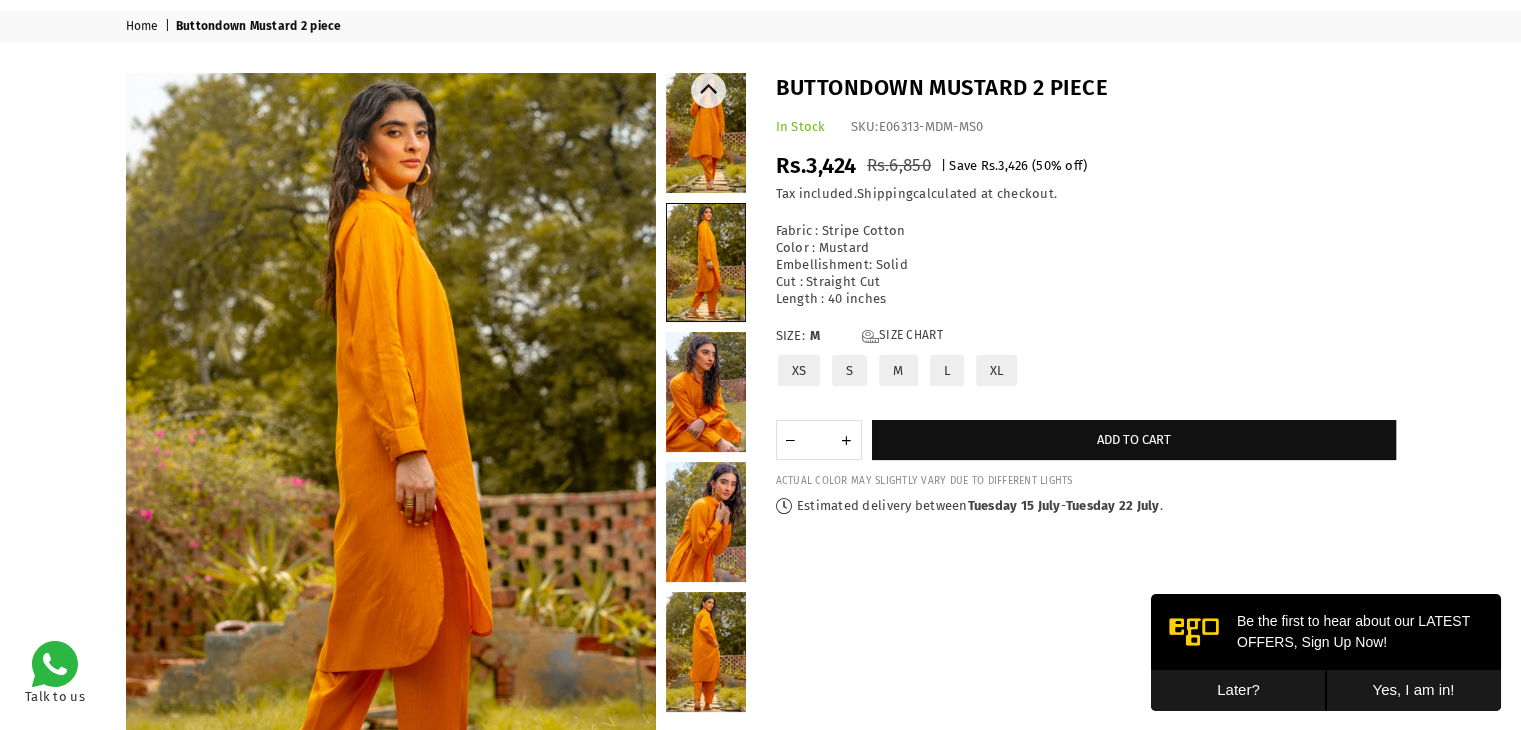 scroll, scrollTop: 80, scrollLeft: 0, axis: vertical 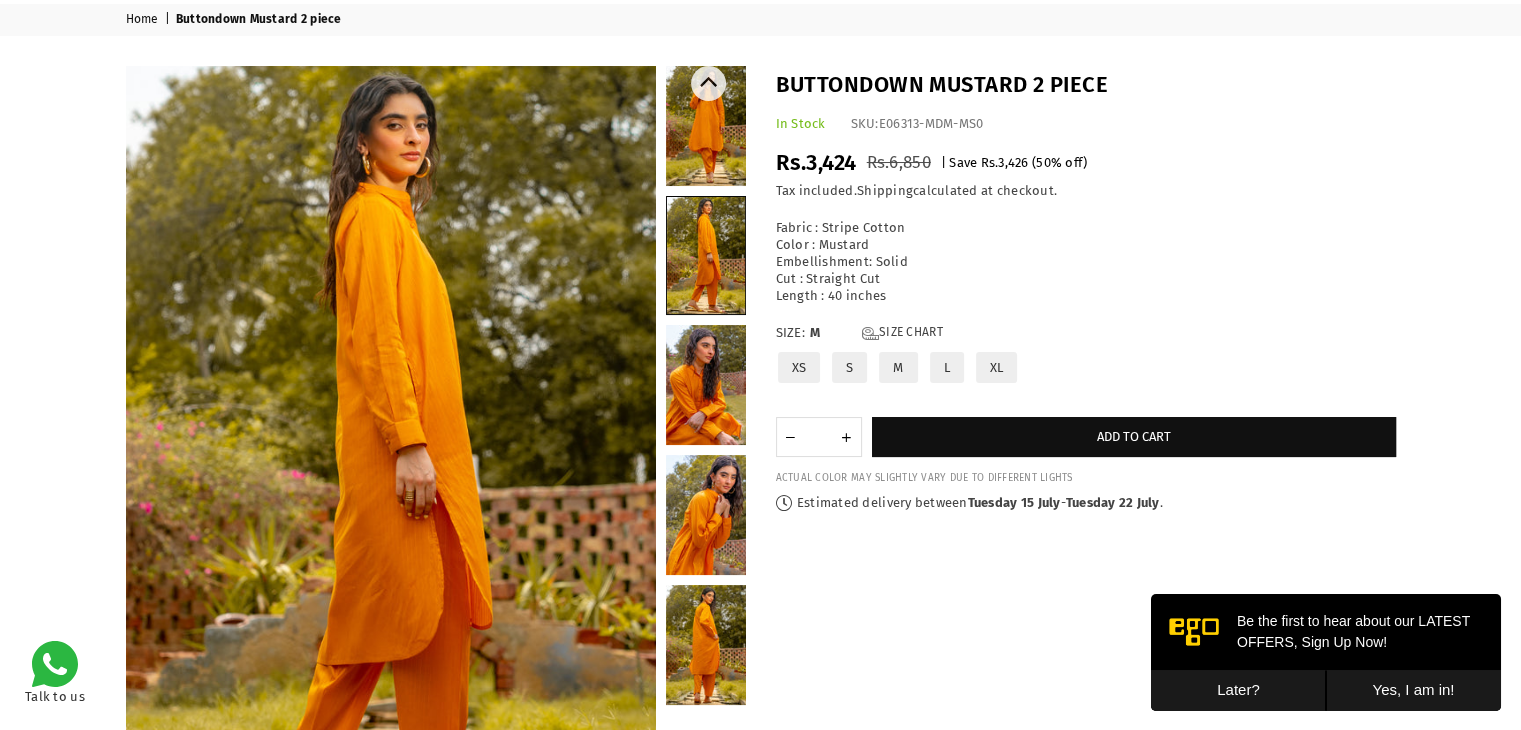 click at bounding box center (706, 385) 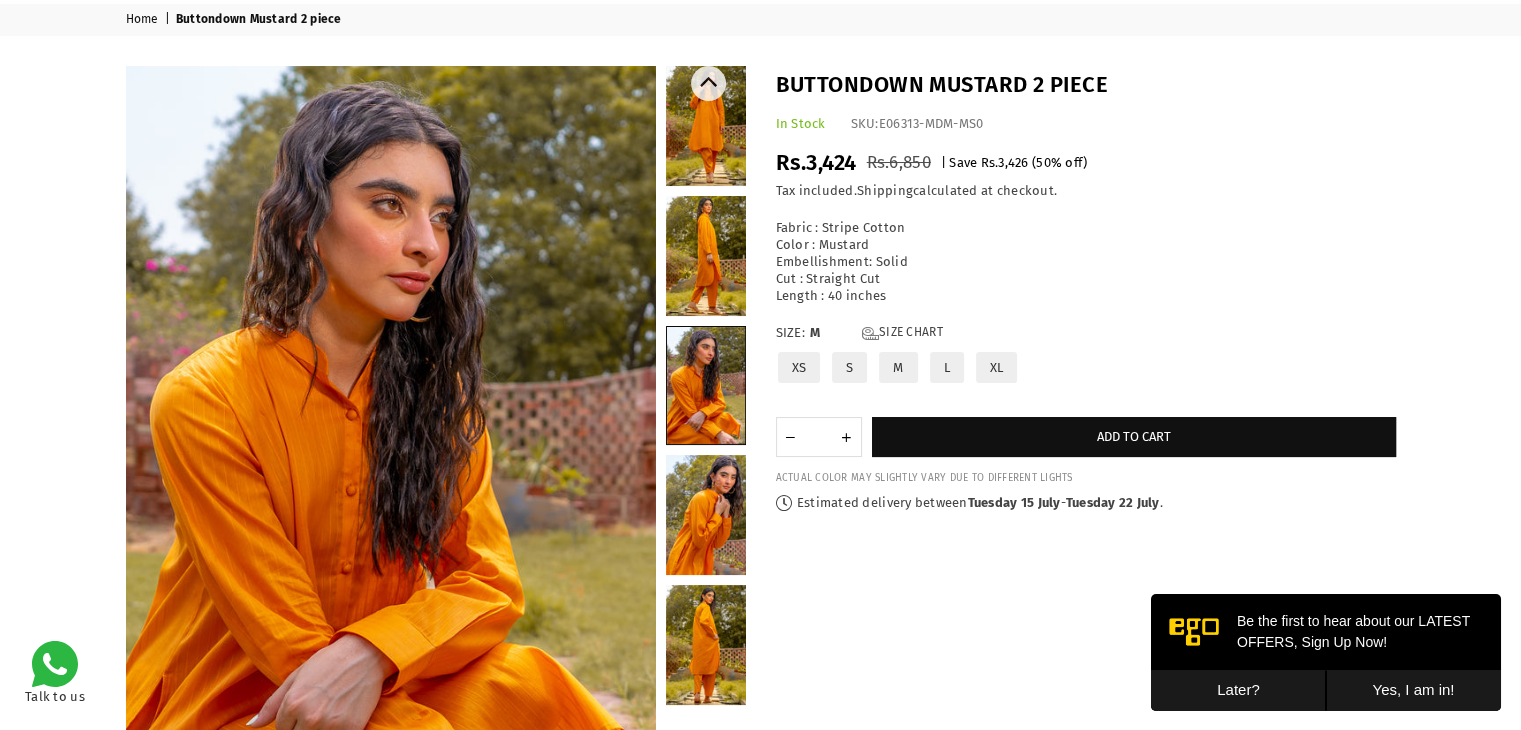 click at bounding box center (706, 463) 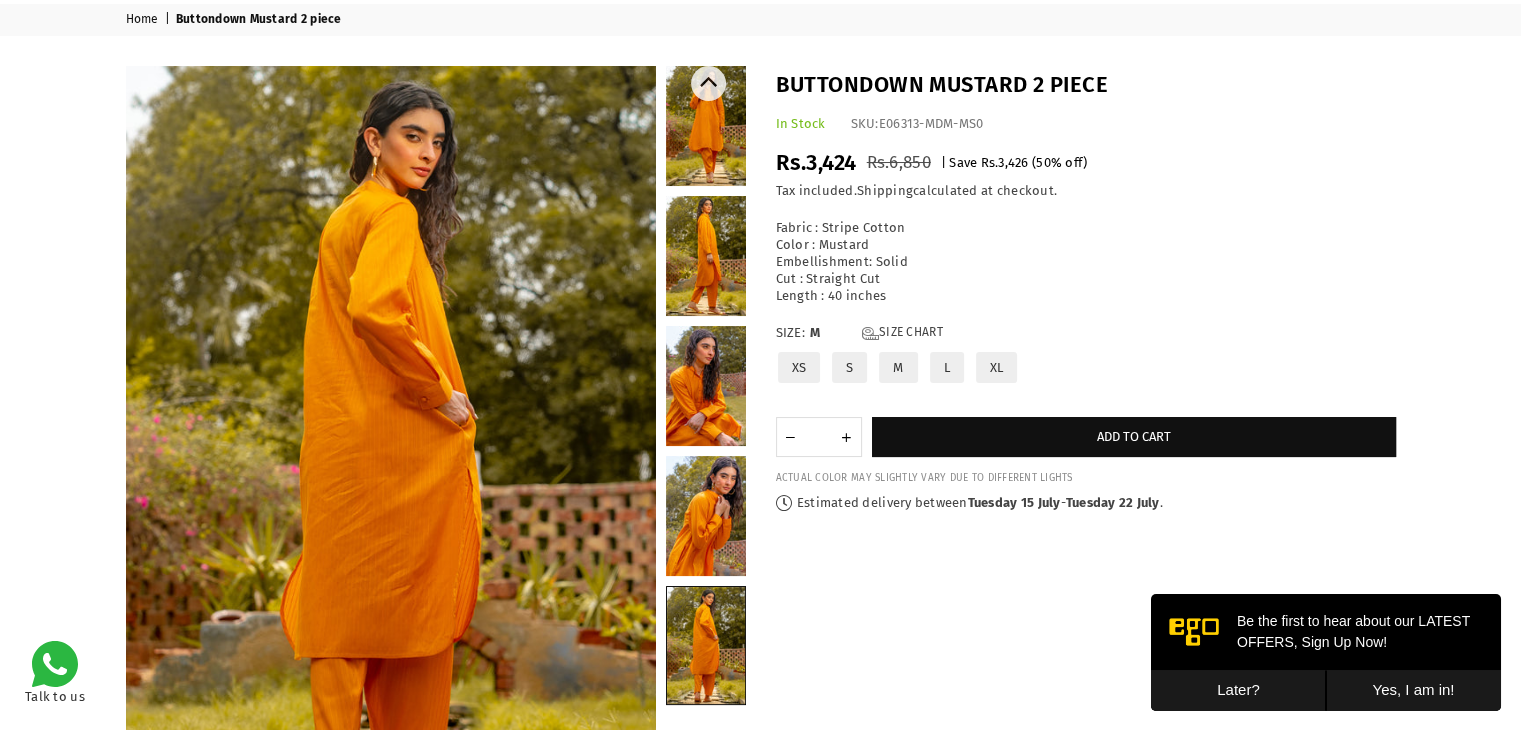 click at bounding box center [706, 126] 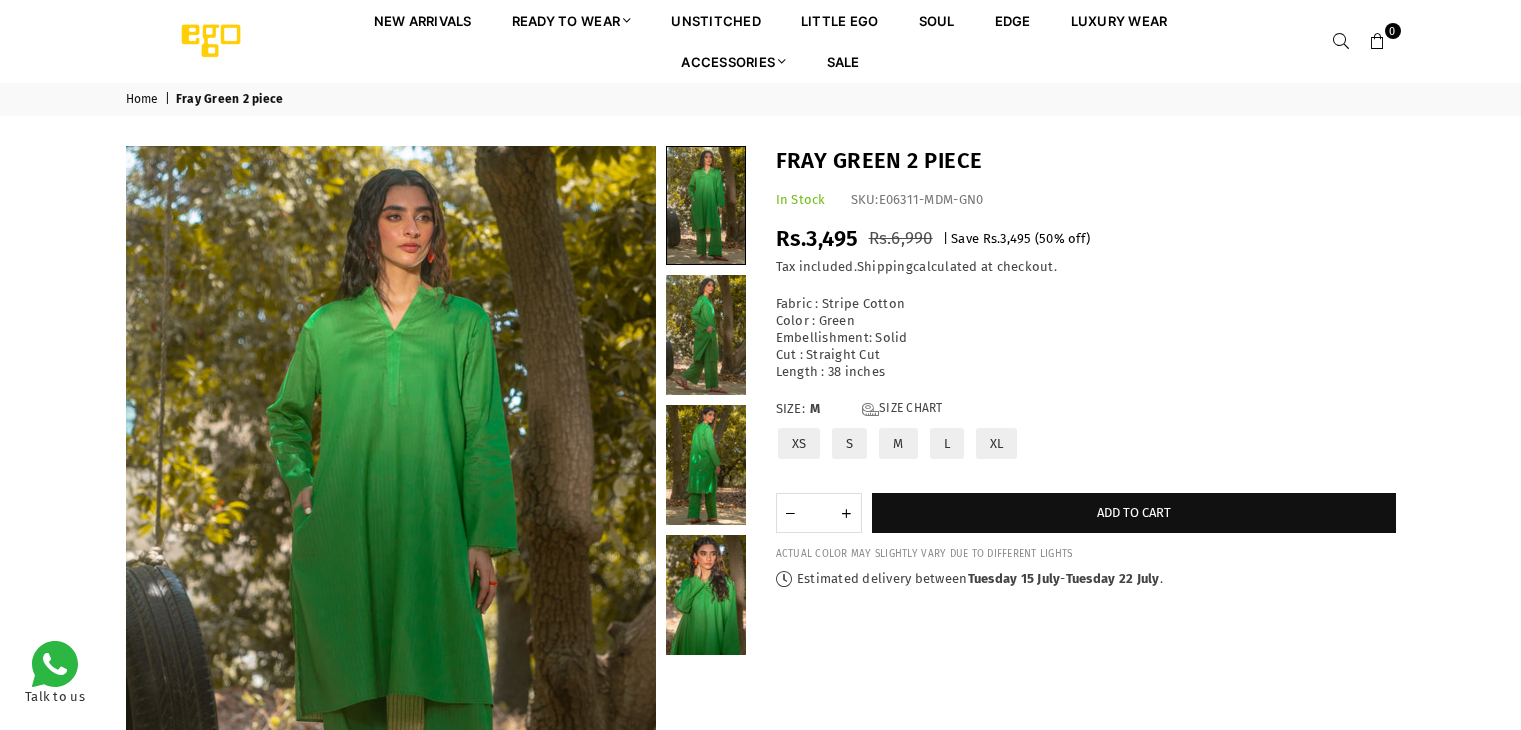 scroll, scrollTop: 0, scrollLeft: 0, axis: both 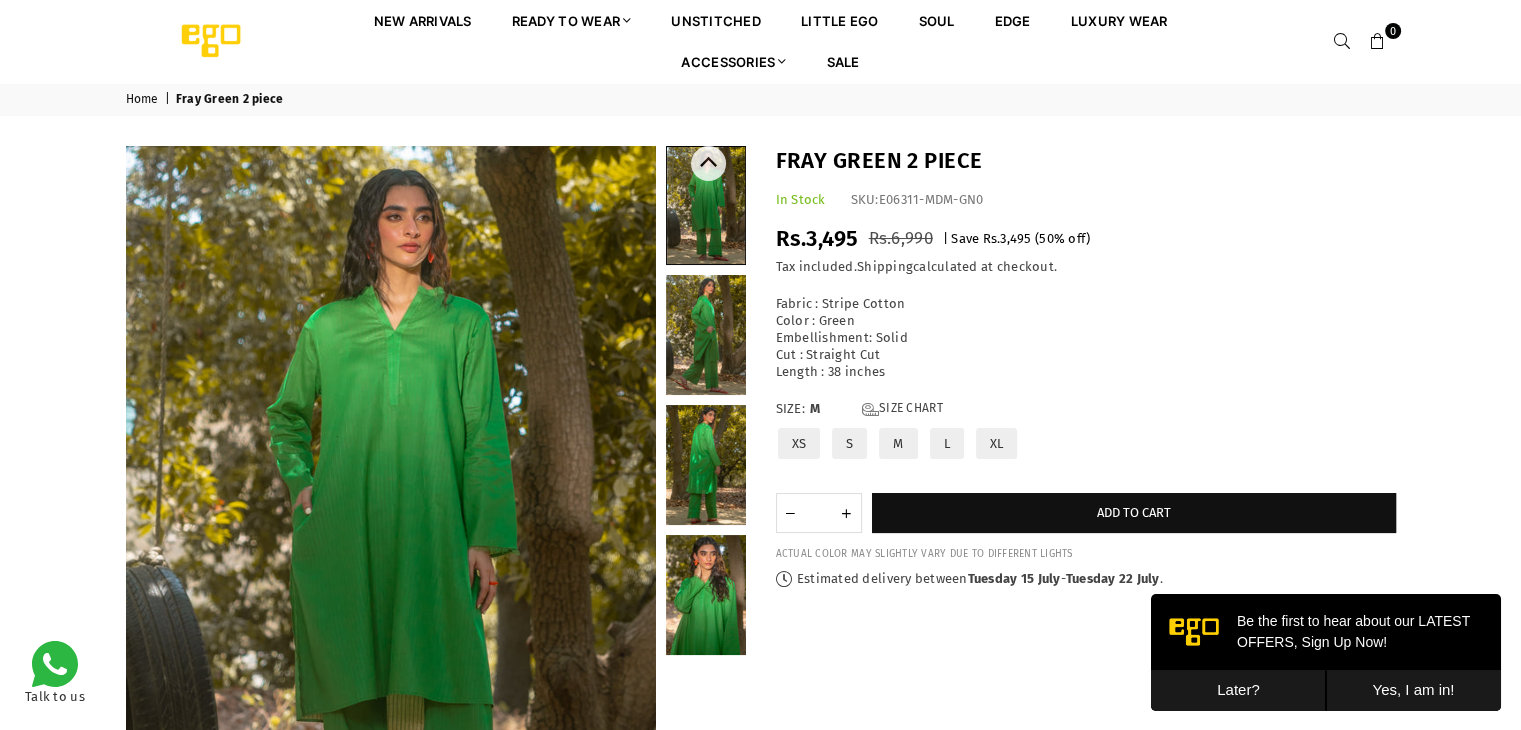 click at bounding box center [706, 335] 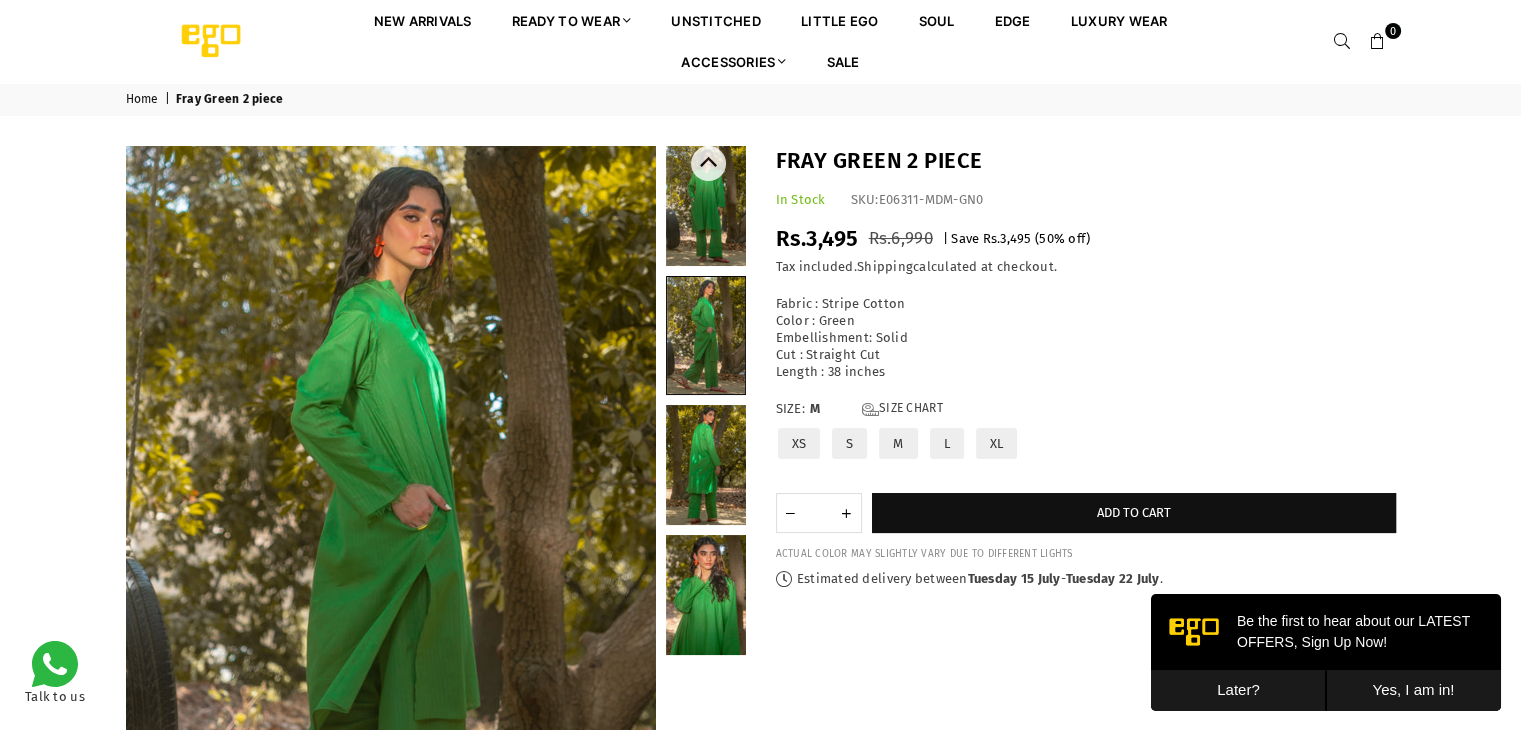 click at bounding box center (706, 465) 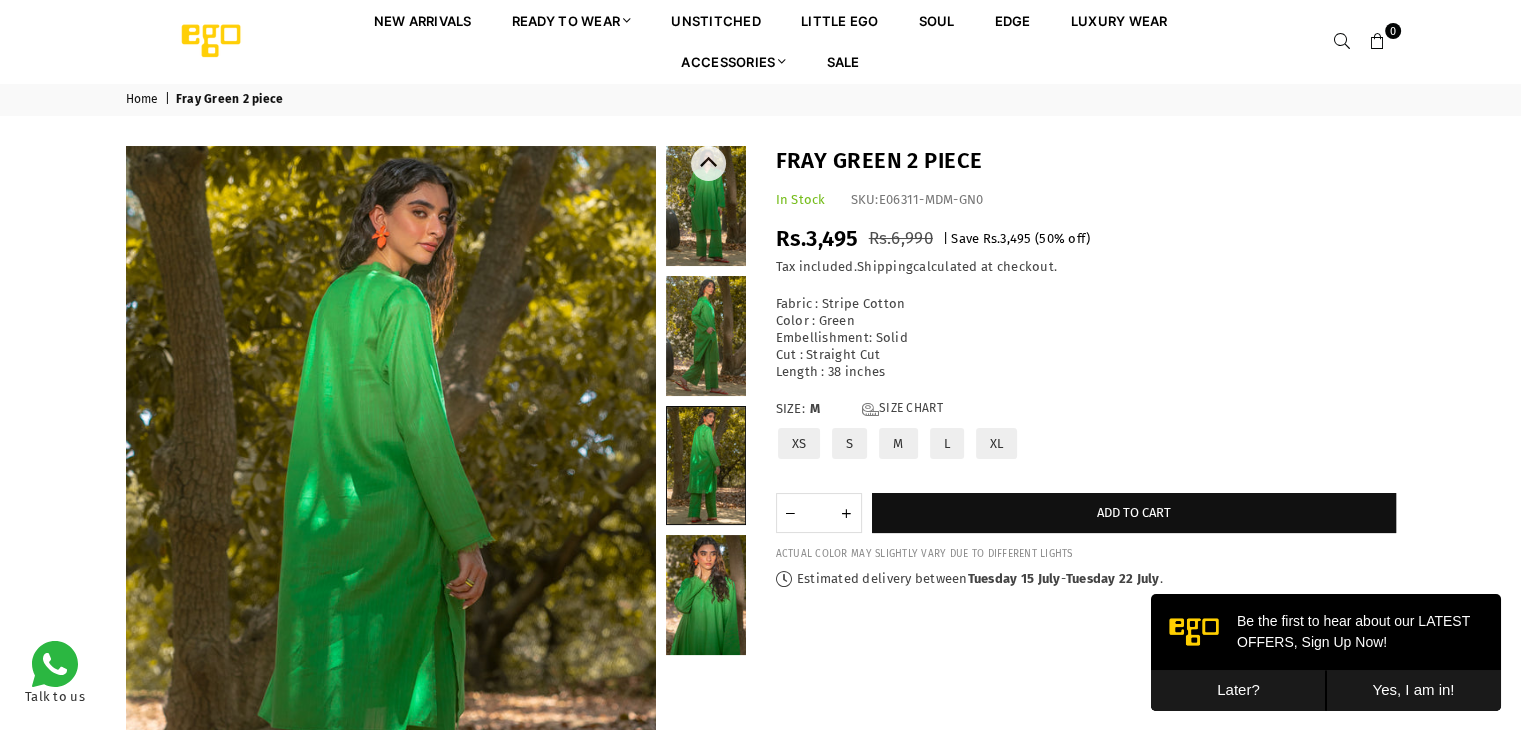 click at bounding box center [706, 595] 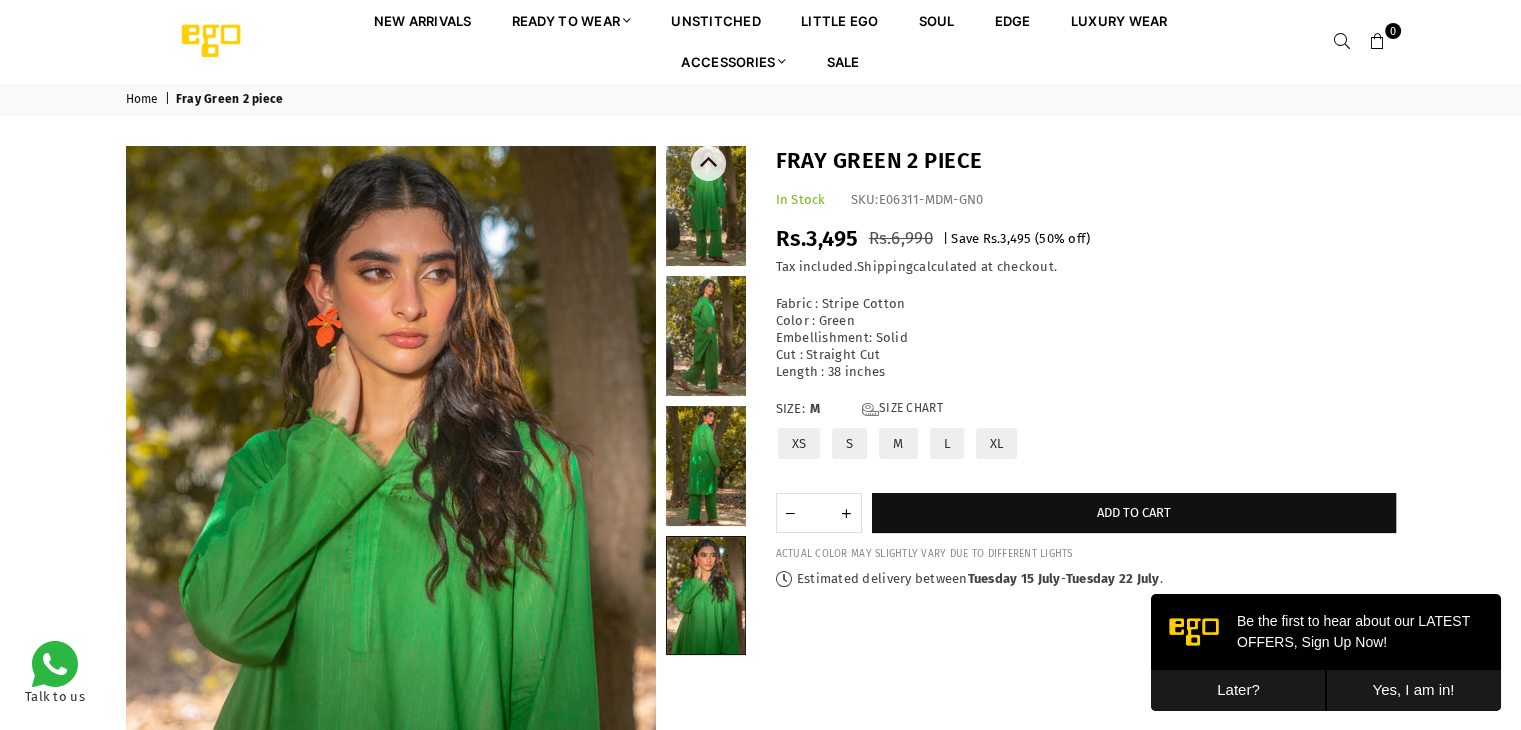 click at bounding box center (706, 206) 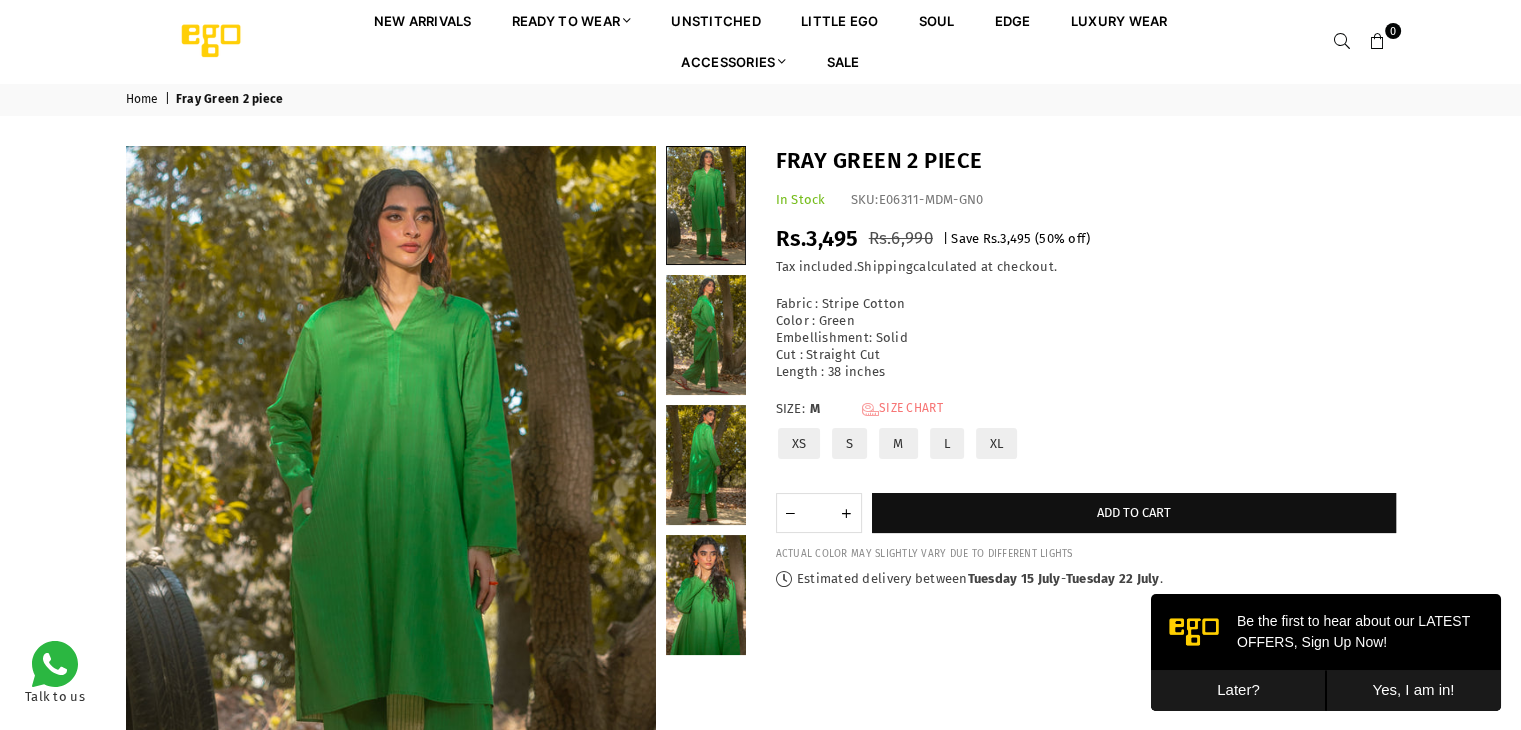 click on "Size Chart" at bounding box center [902, 409] 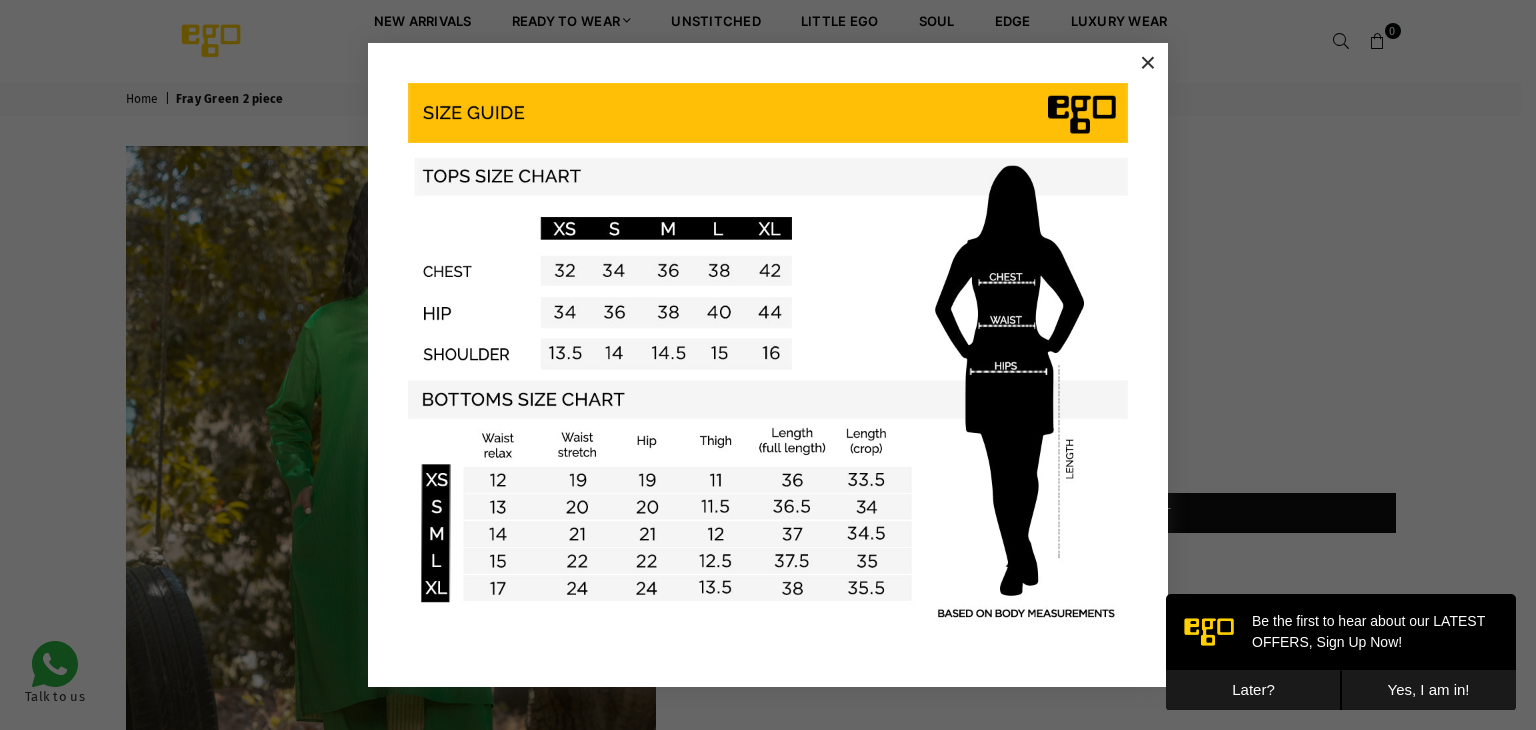 click at bounding box center (768, 353) 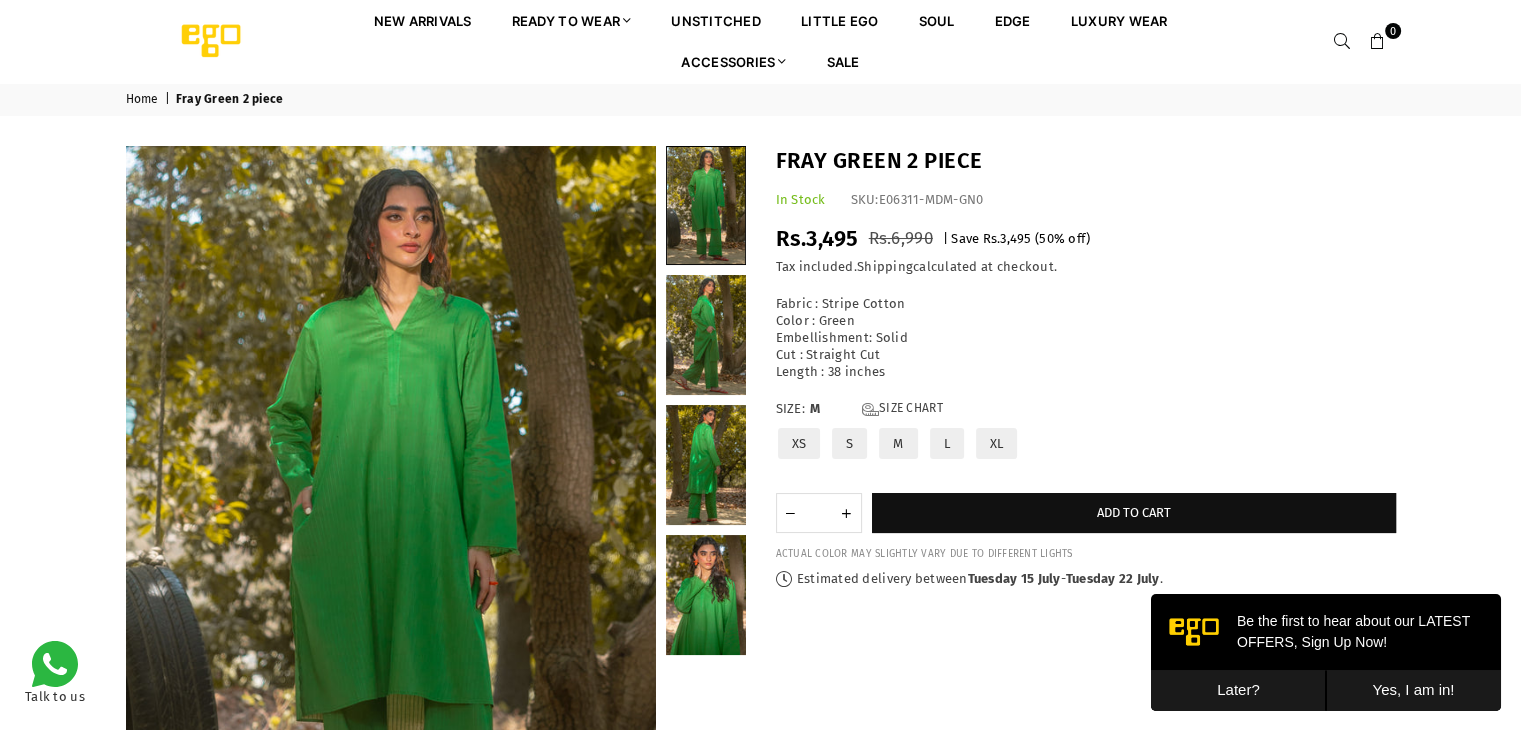 click on "L" at bounding box center (947, 443) 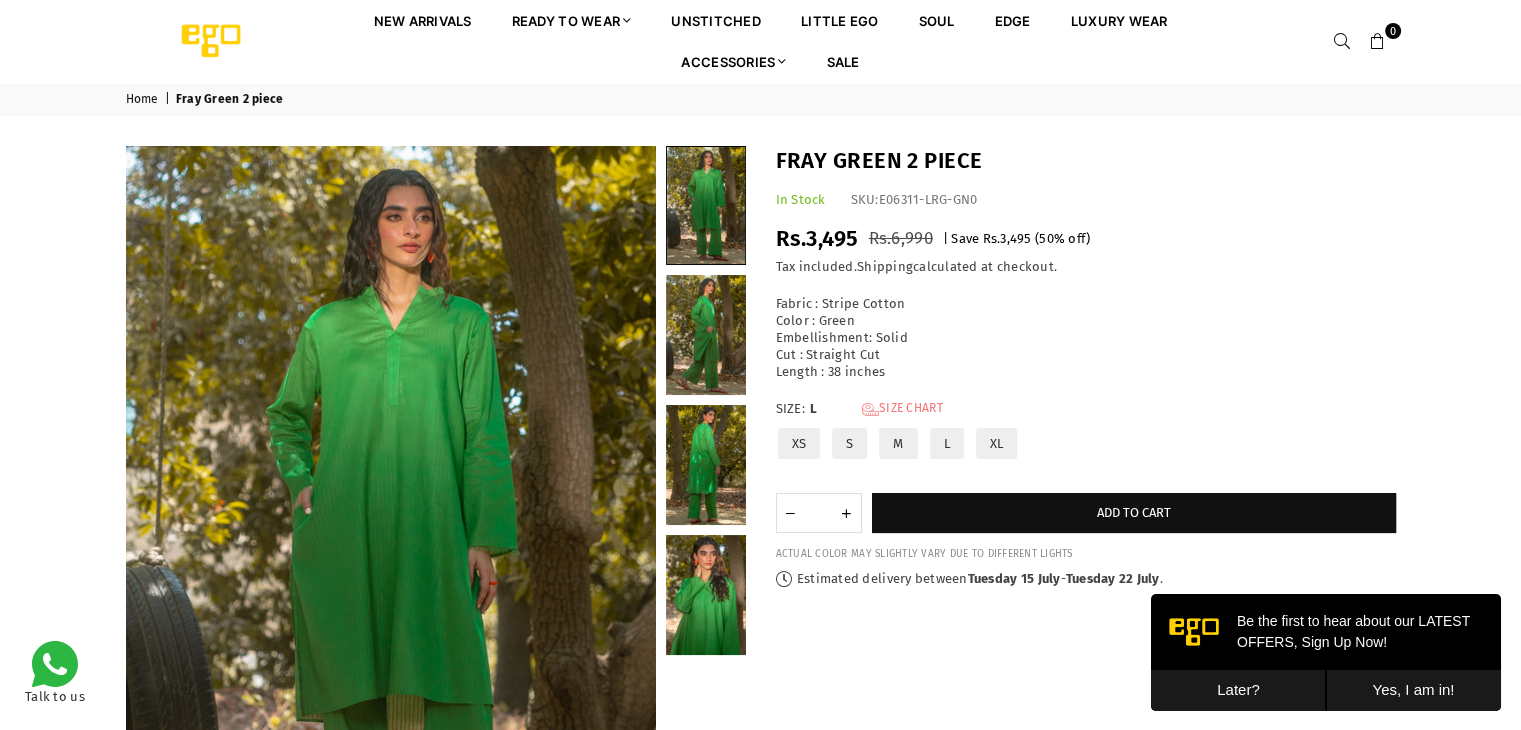 click on "Size Chart" at bounding box center (902, 409) 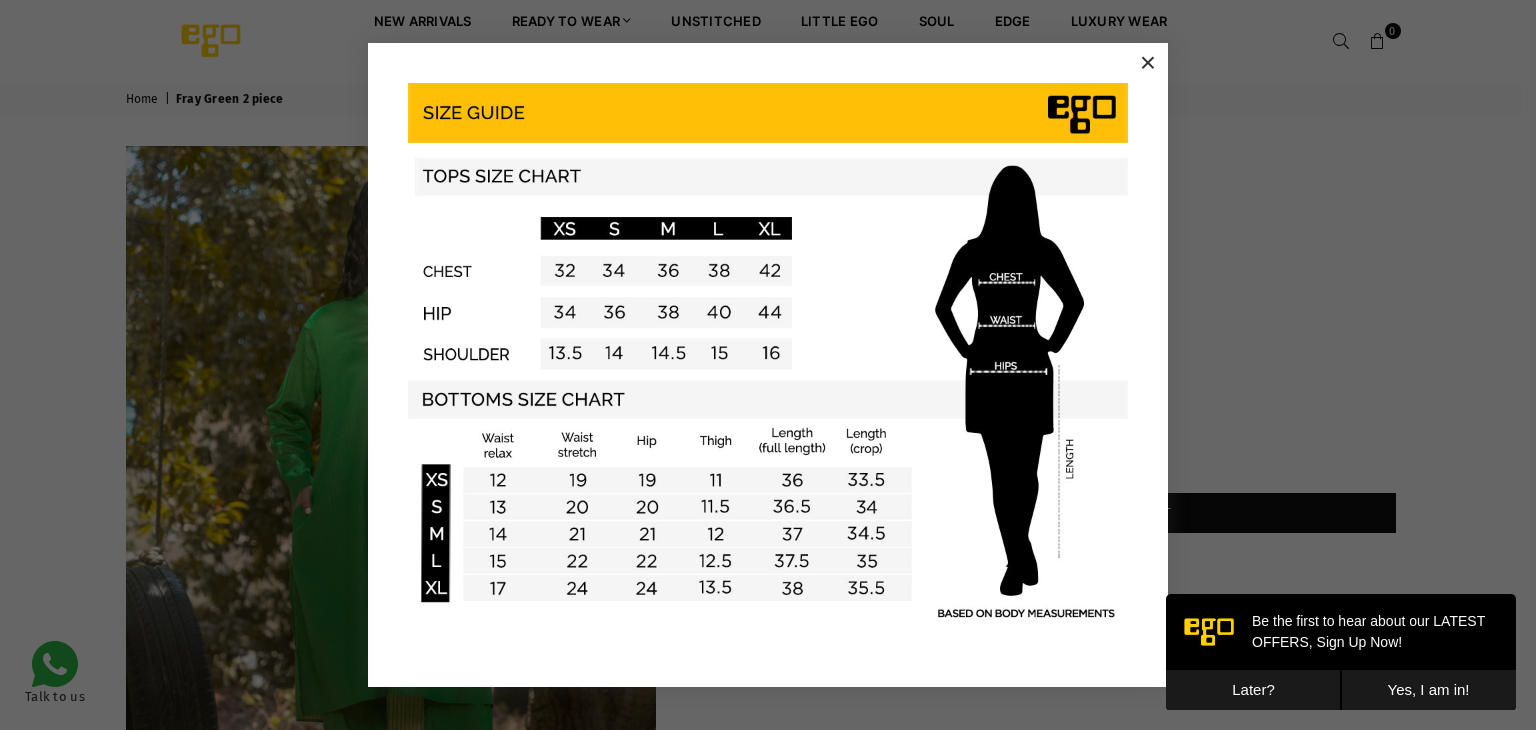 click on "×" at bounding box center (1148, 63) 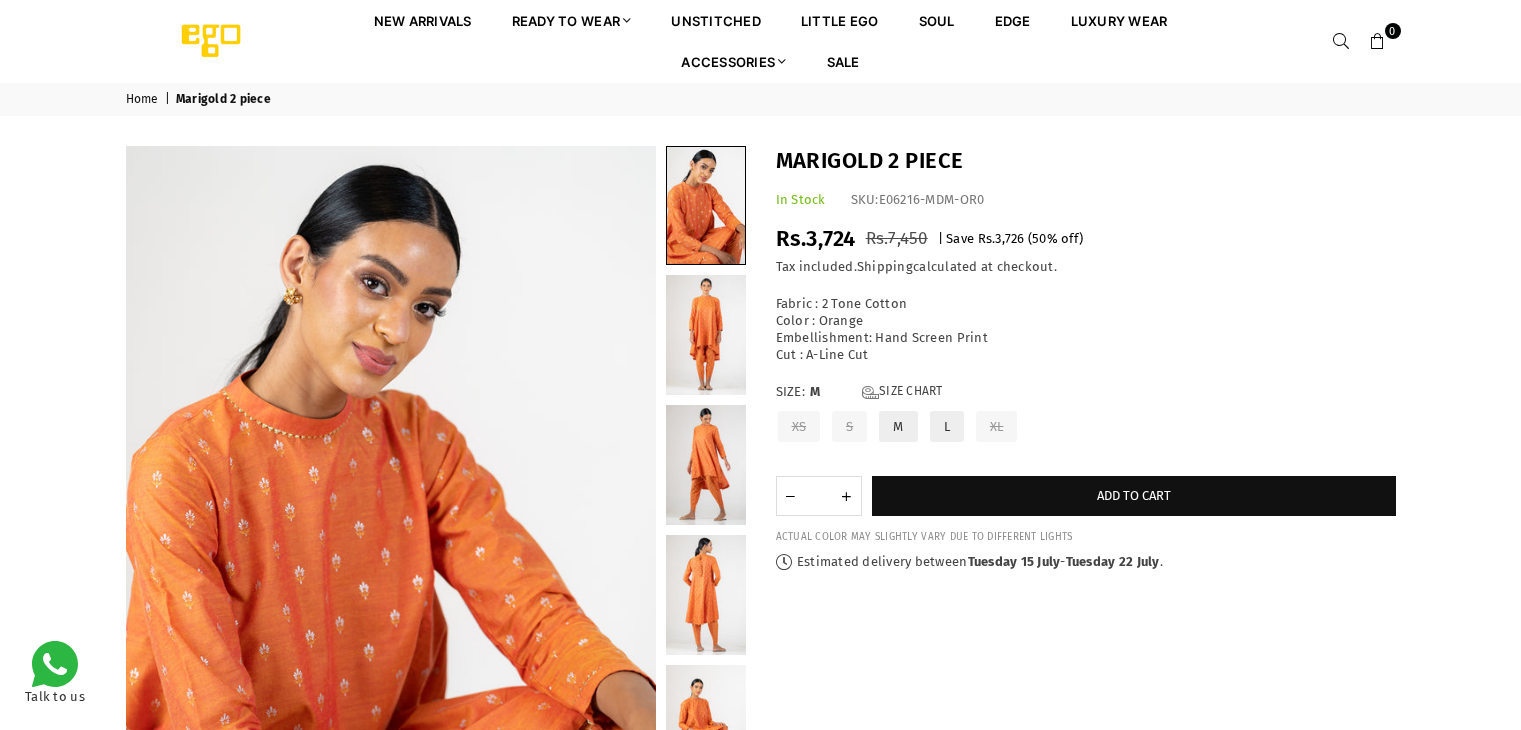 scroll, scrollTop: 0, scrollLeft: 0, axis: both 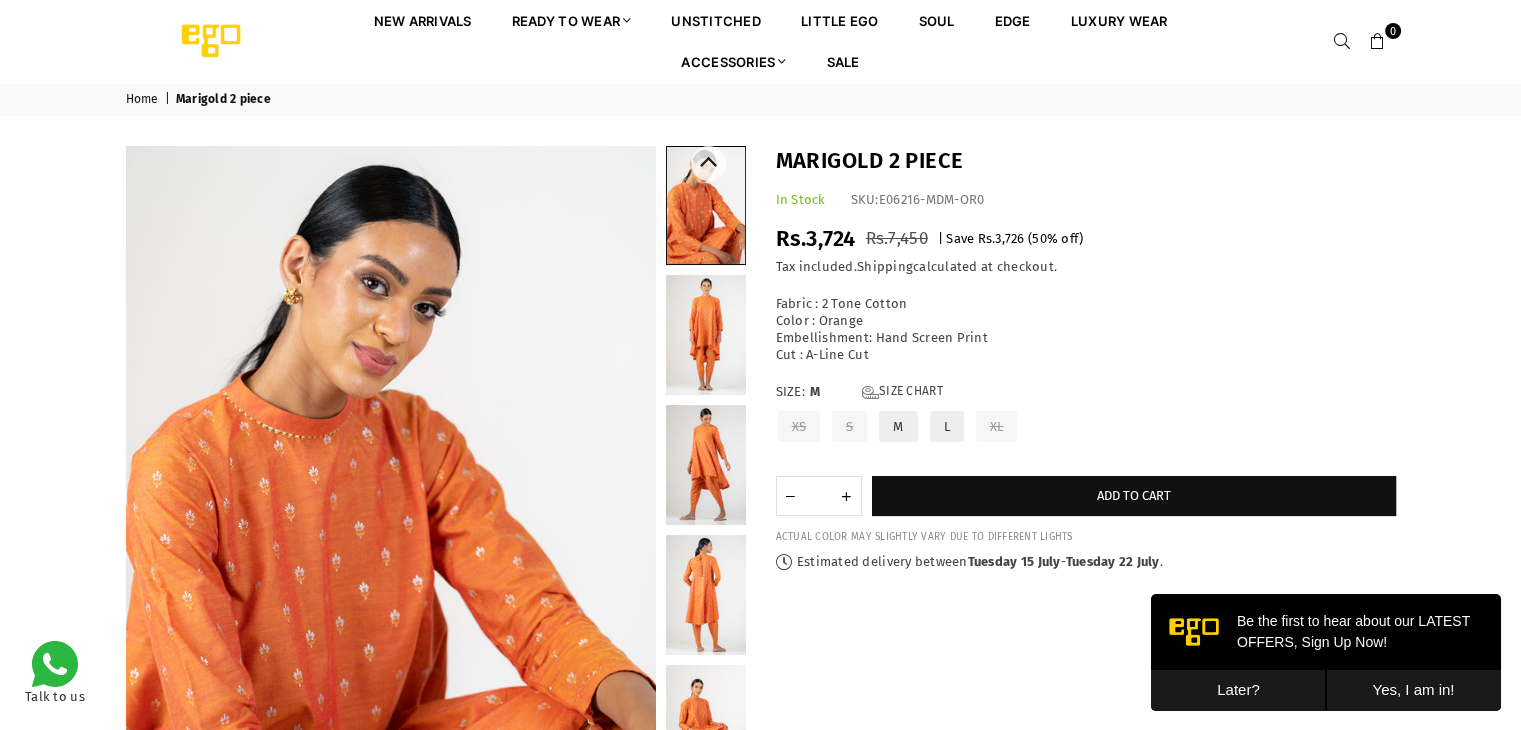 click at bounding box center [706, 335] 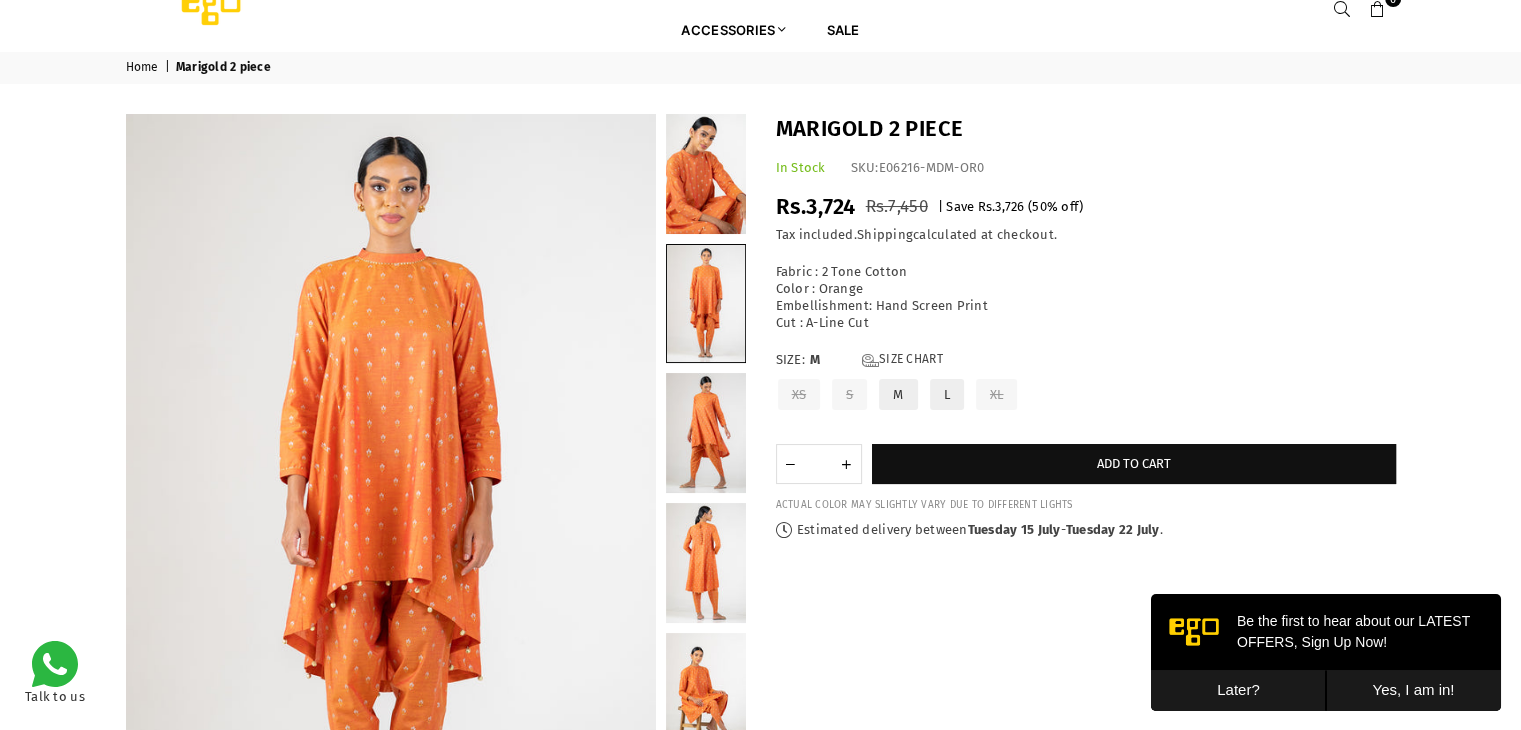 scroll, scrollTop: 24, scrollLeft: 0, axis: vertical 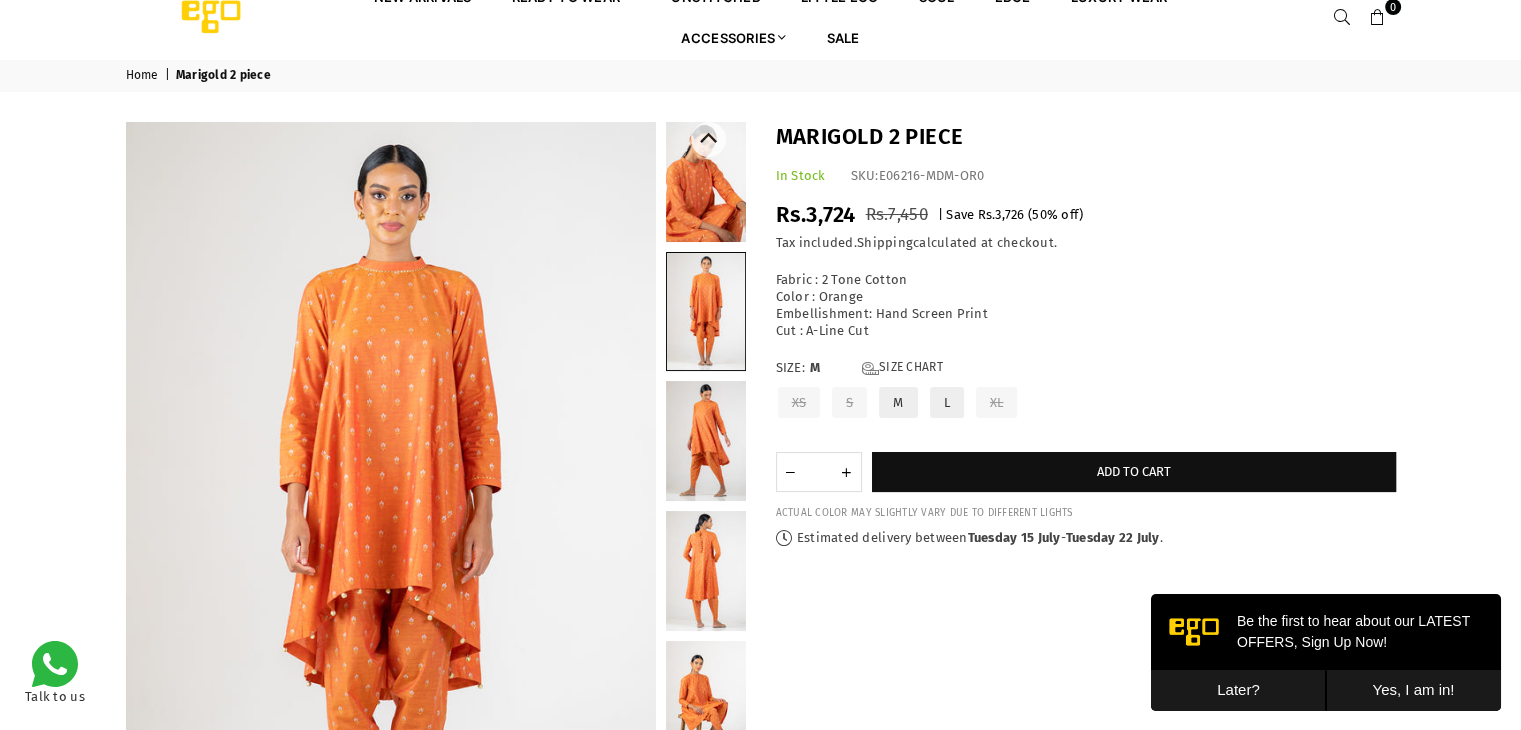 click at bounding box center [706, 571] 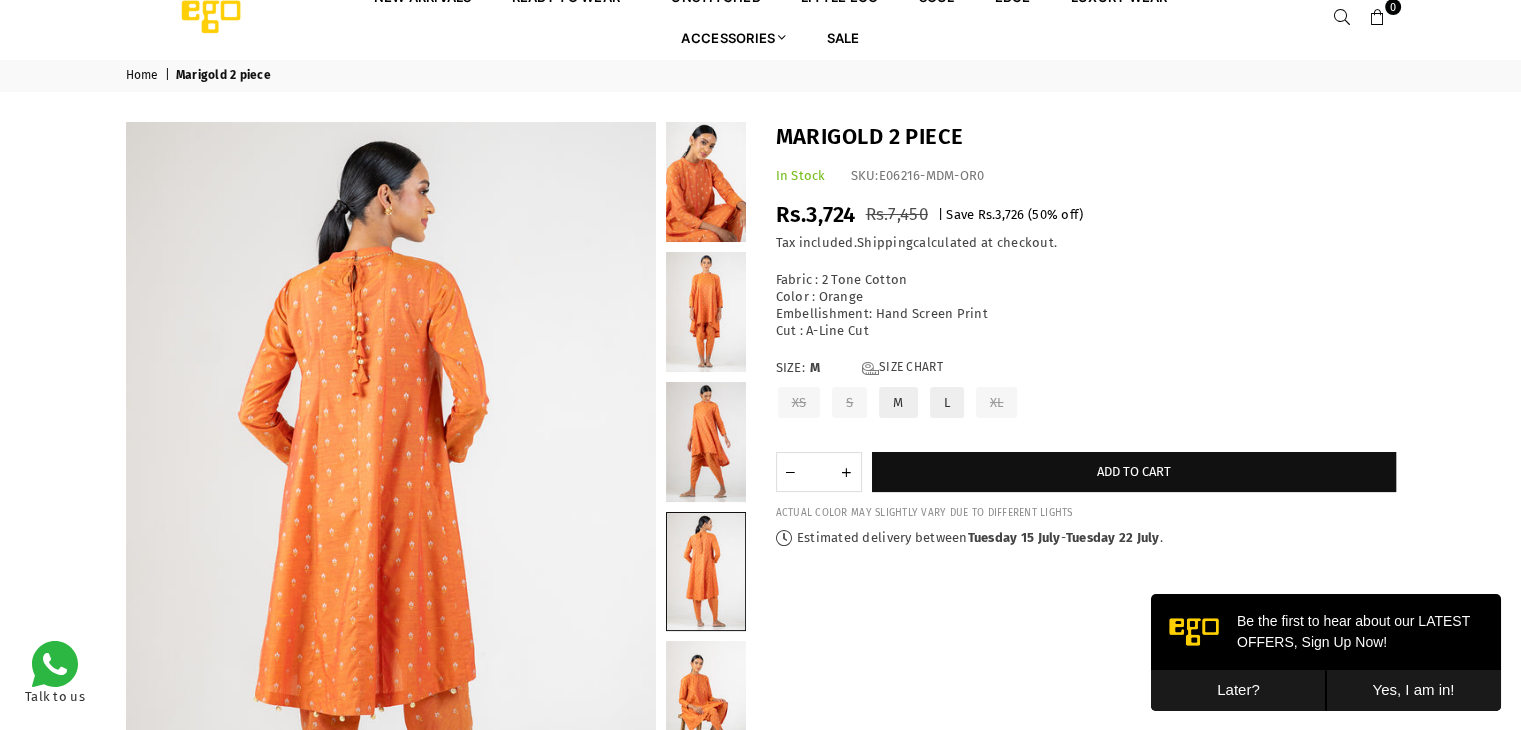 click at bounding box center [436, 543] 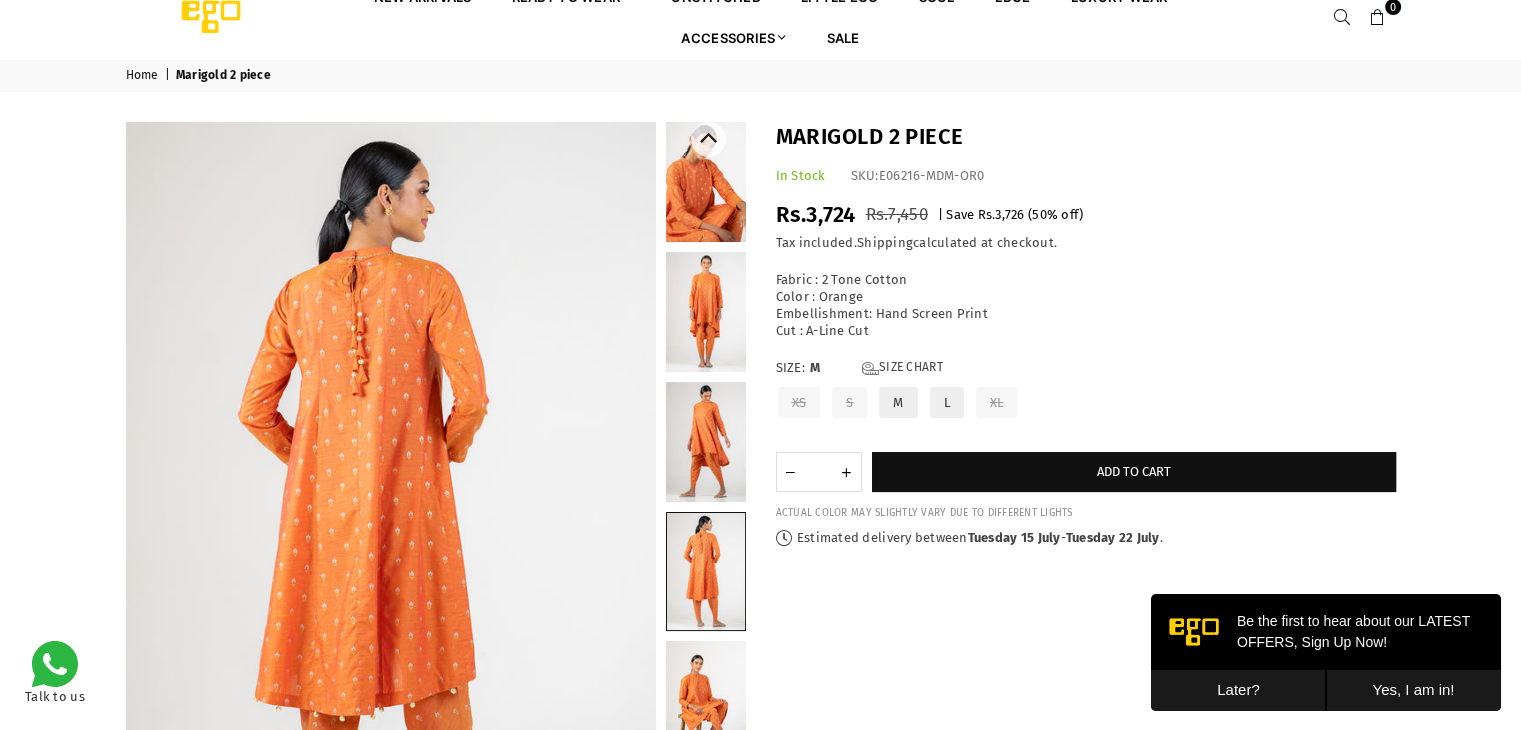 click at bounding box center [706, 442] 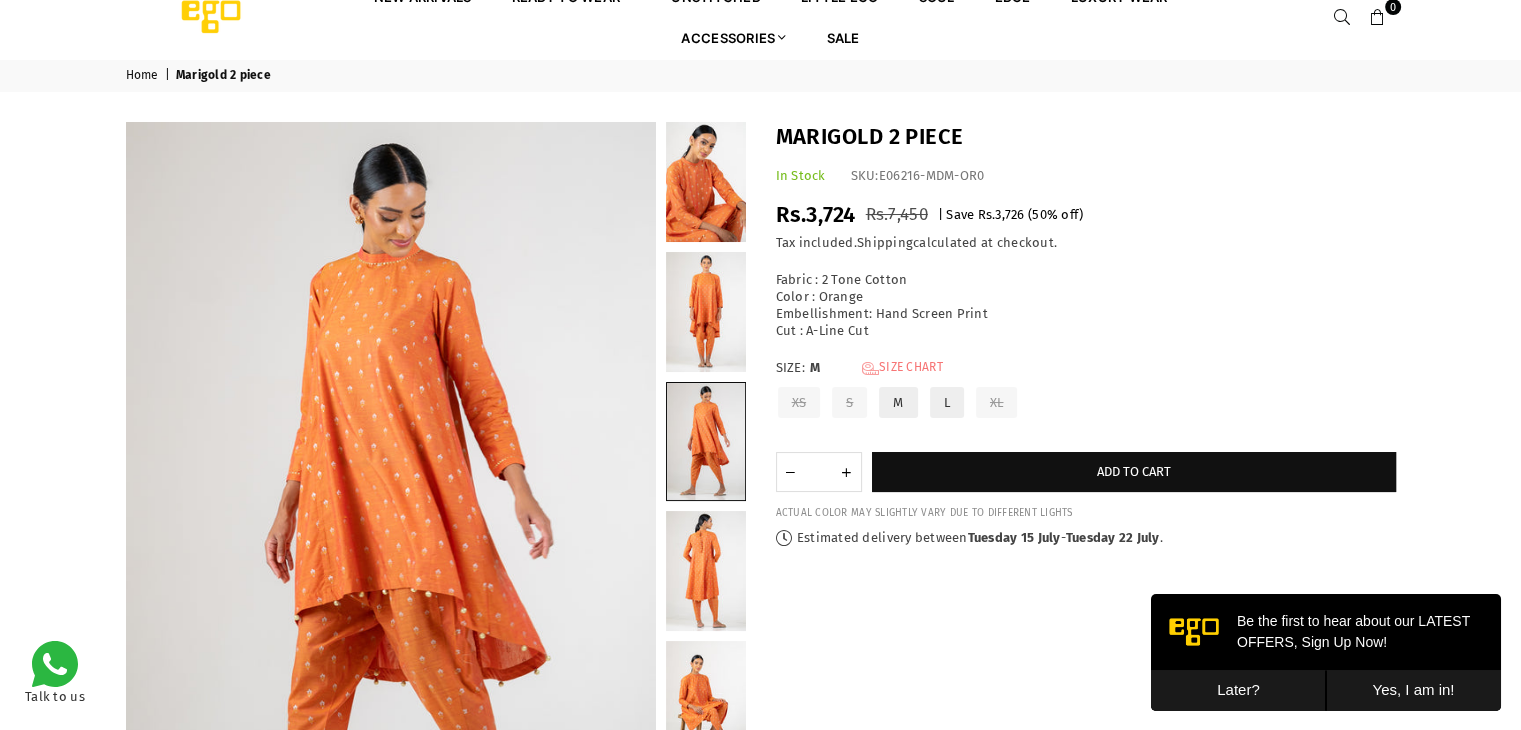 click on "Size Chart" at bounding box center [902, 368] 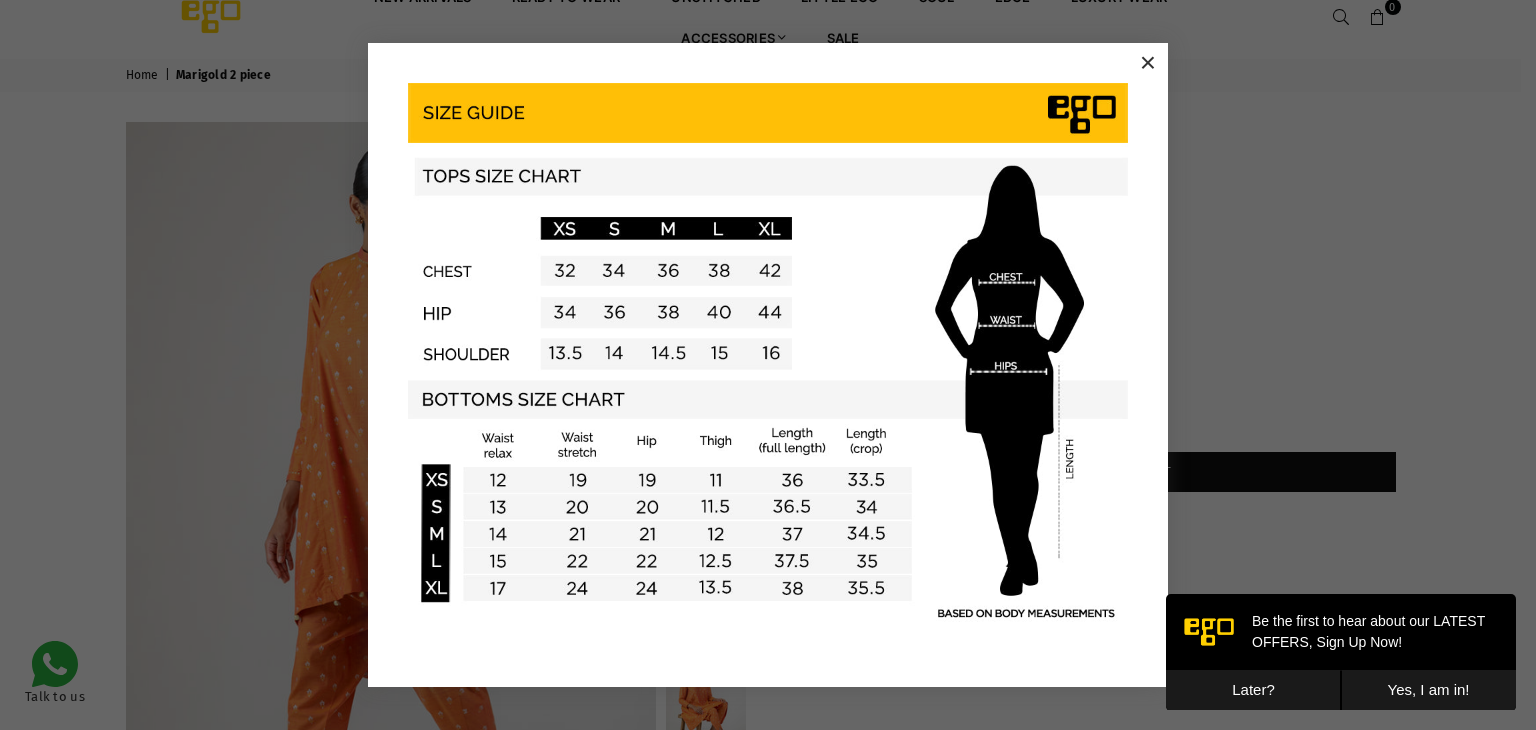 click on "×" at bounding box center [1148, 63] 